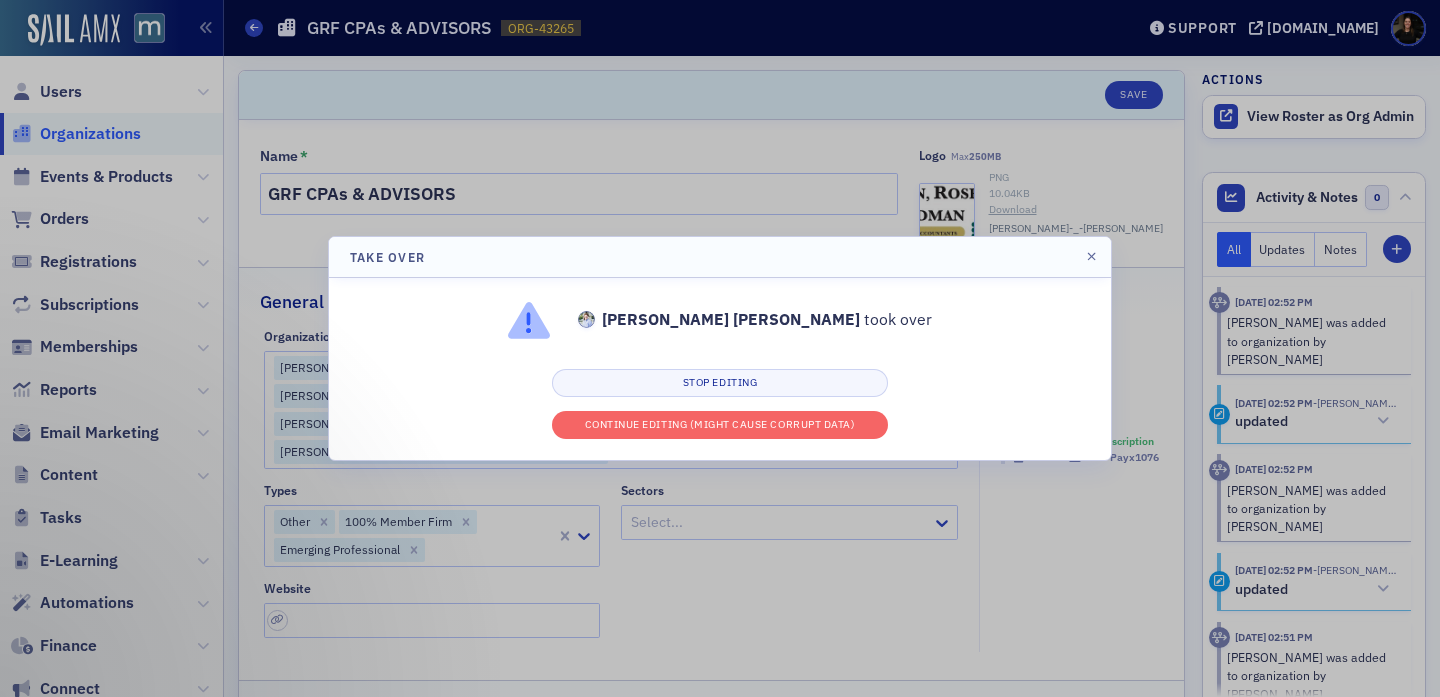 select on "US" 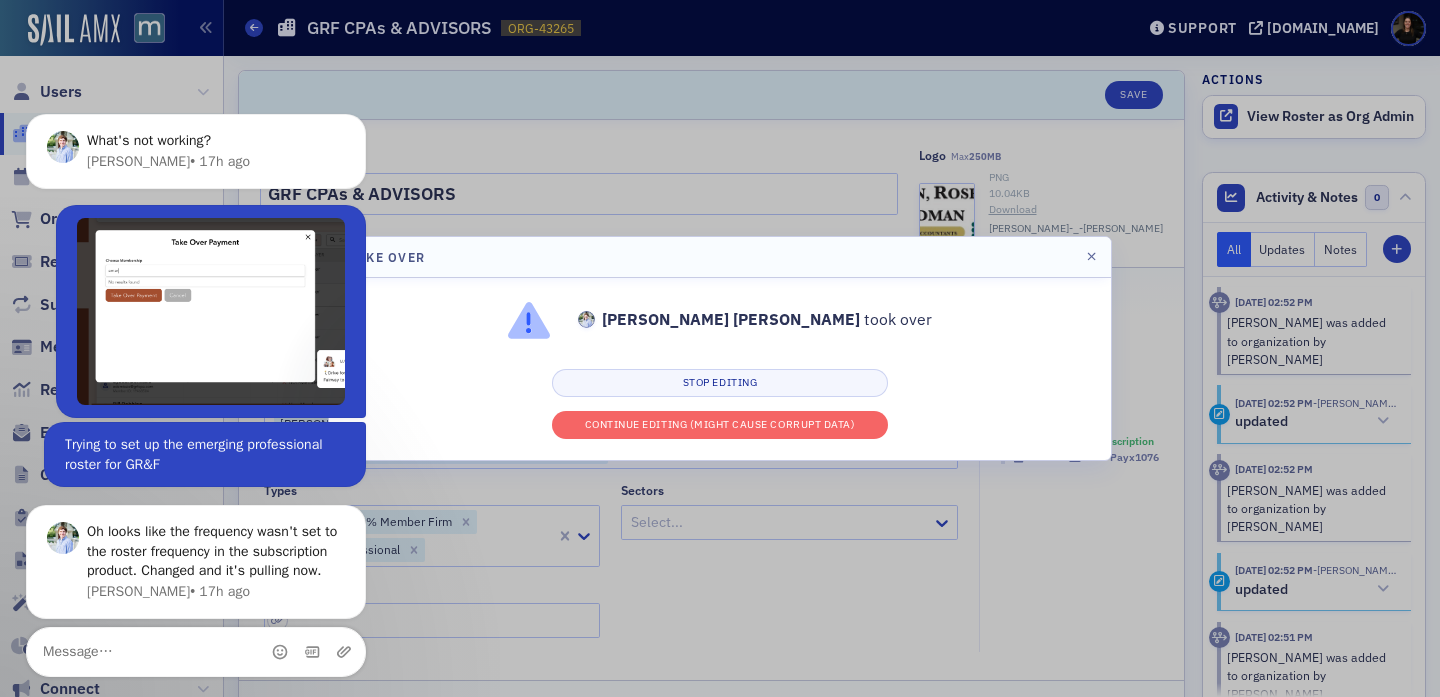 scroll, scrollTop: 0, scrollLeft: 0, axis: both 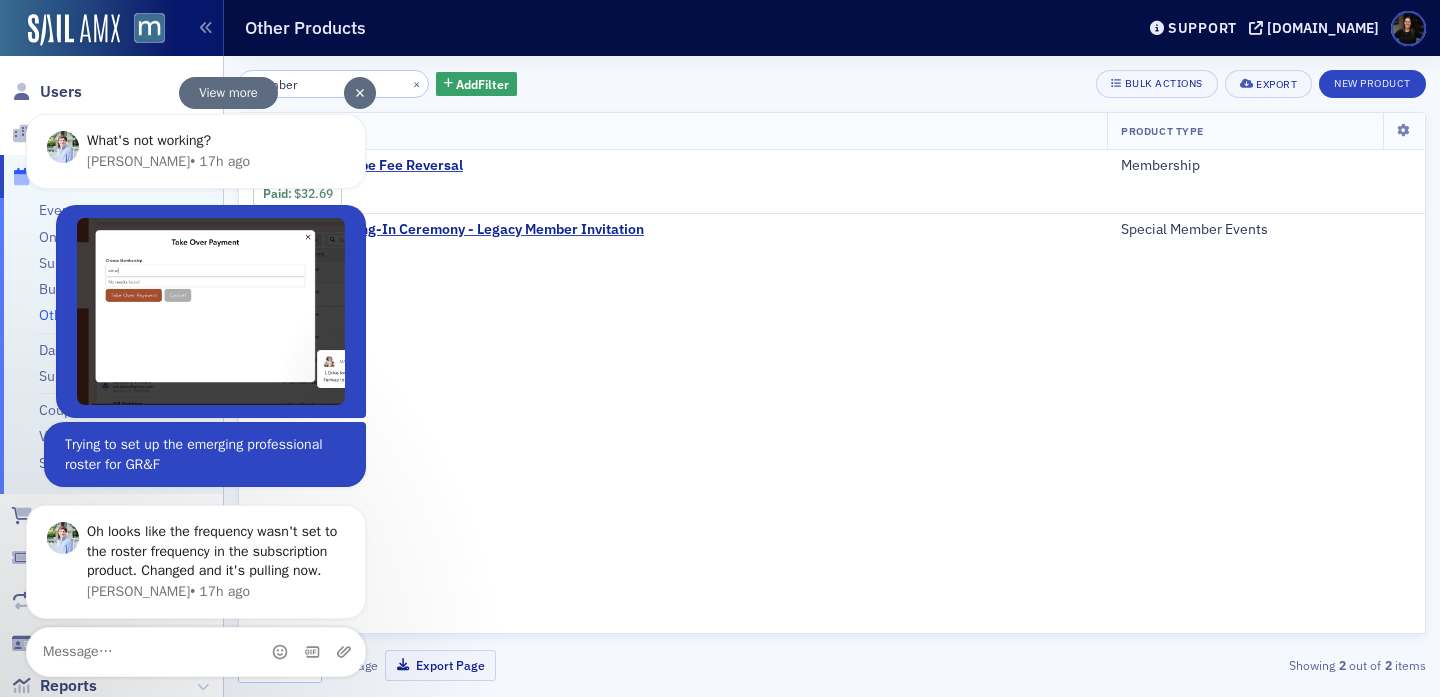 click at bounding box center [360, 92] 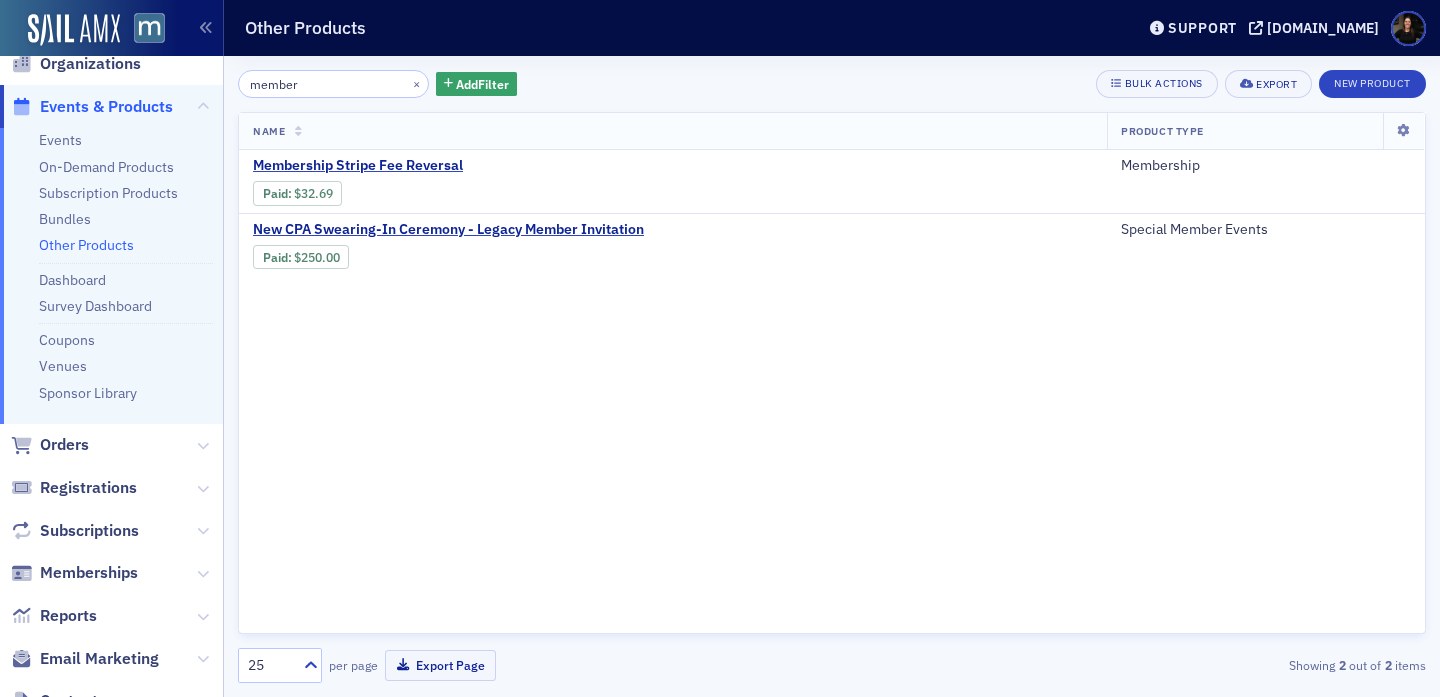 scroll, scrollTop: 0, scrollLeft: 0, axis: both 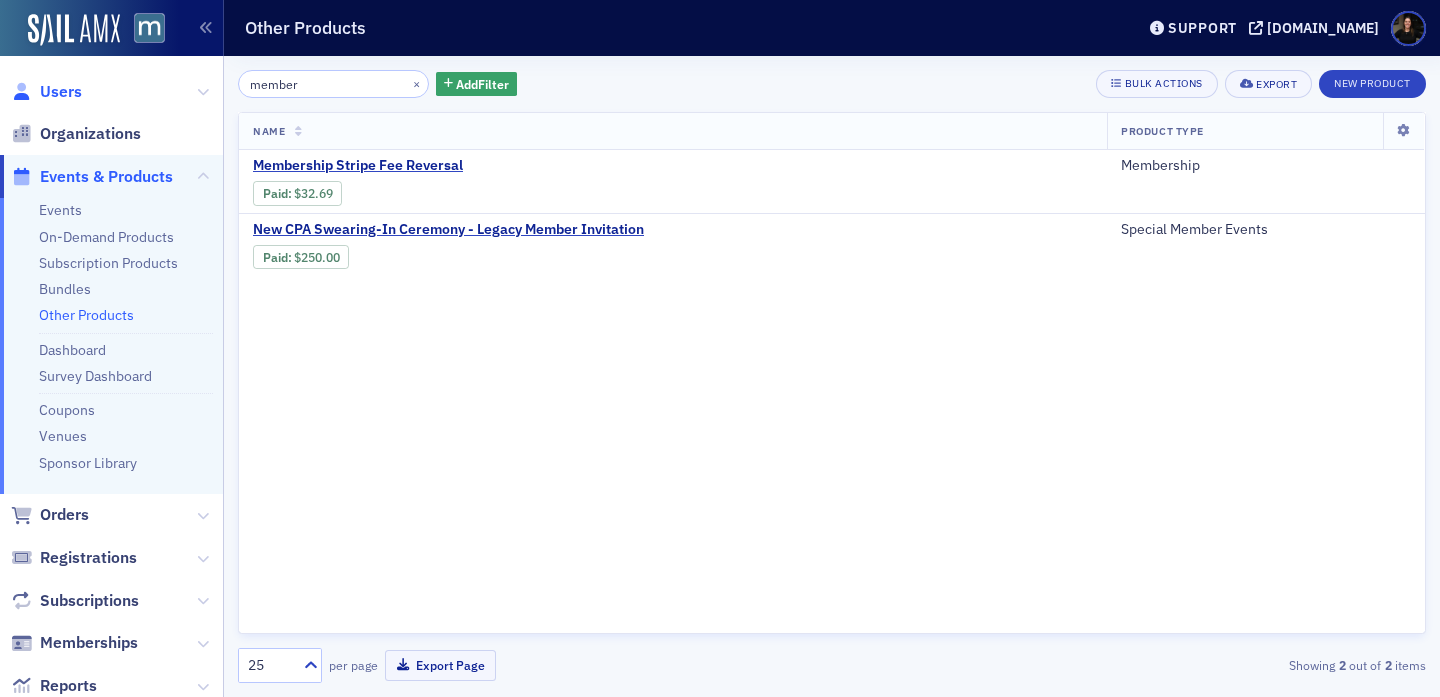 click on "Users" 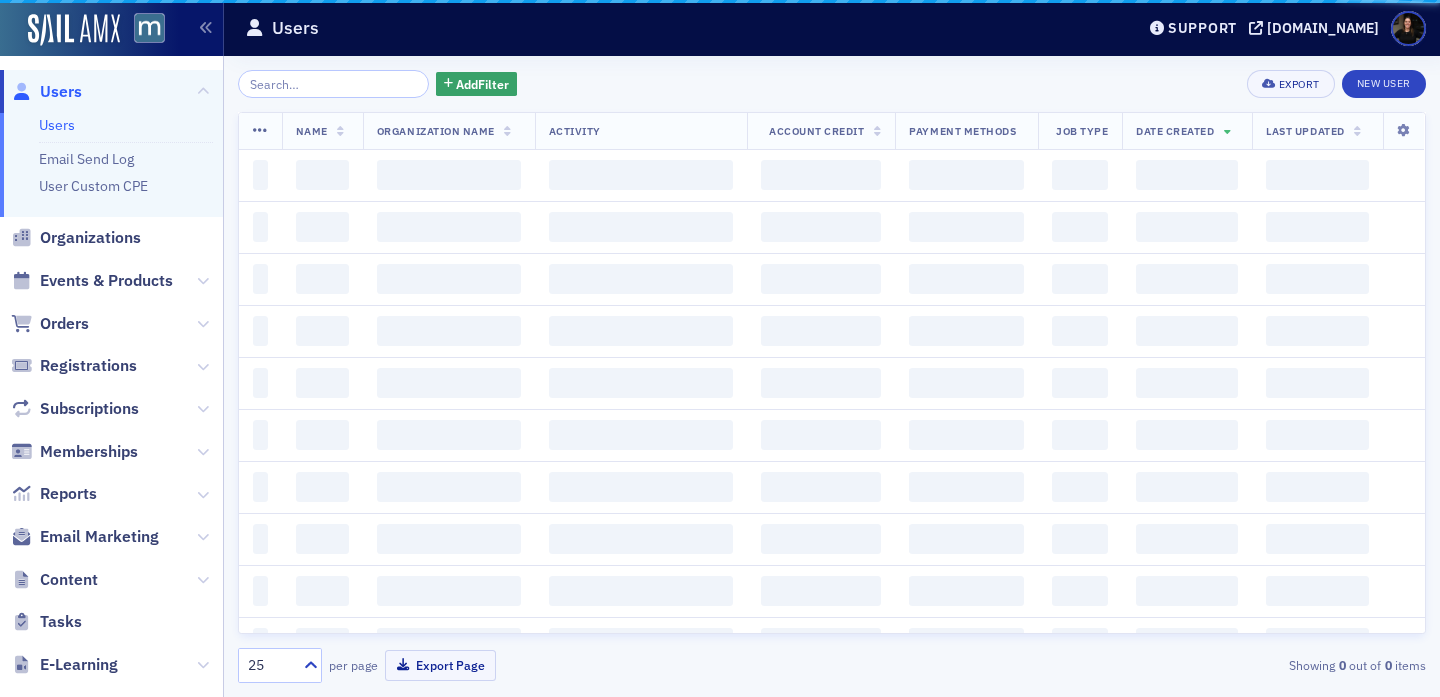 click 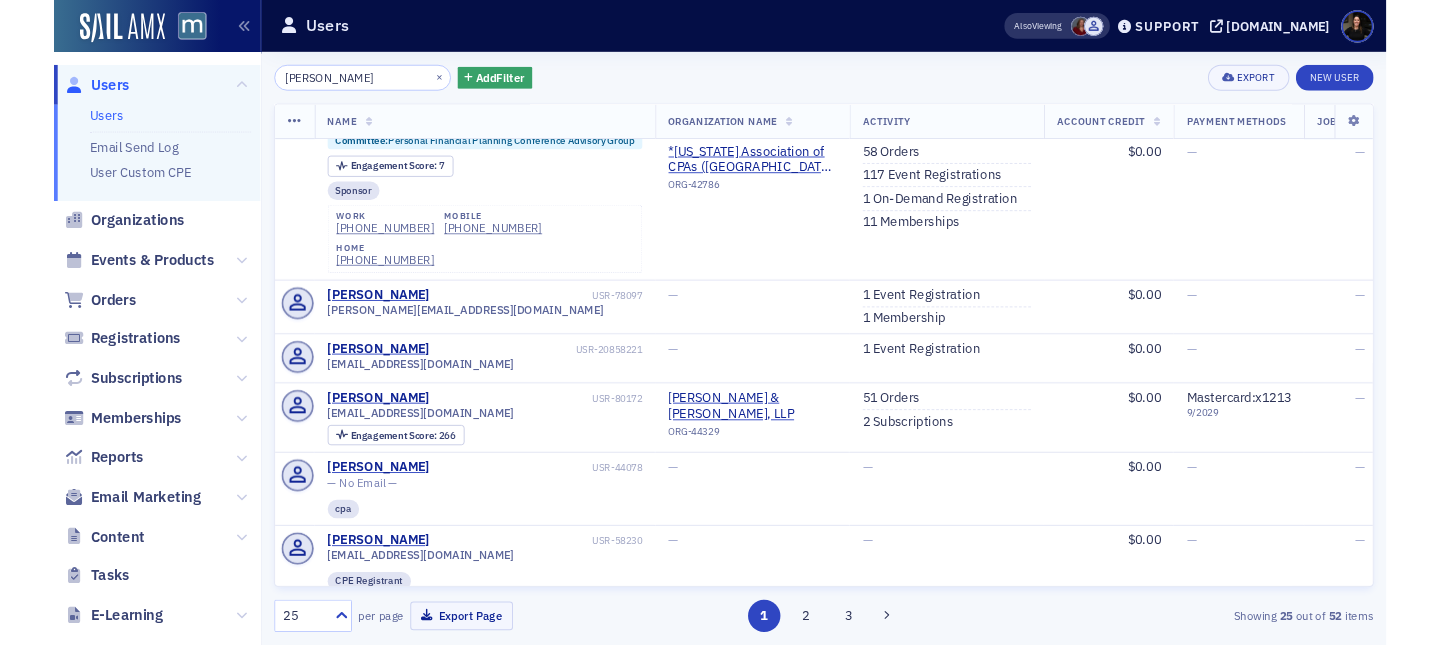scroll, scrollTop: 264, scrollLeft: 0, axis: vertical 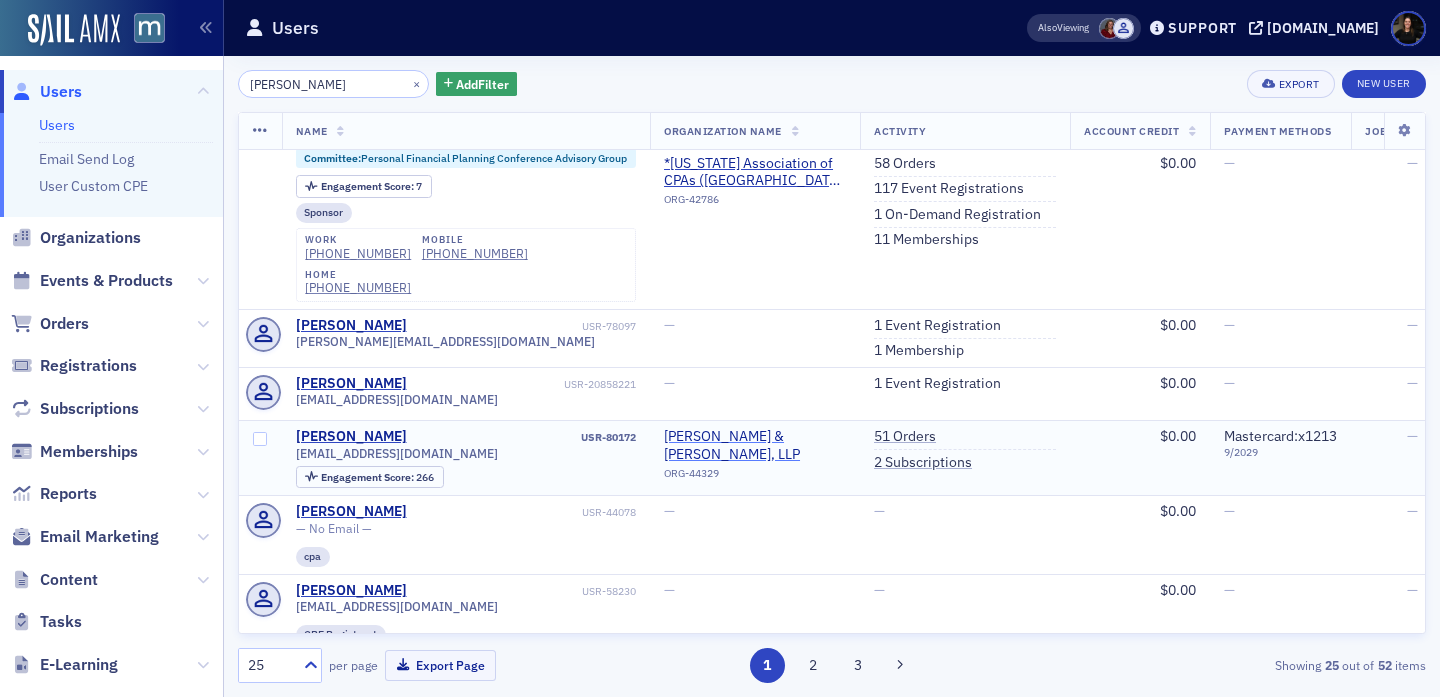 type on "natalie a" 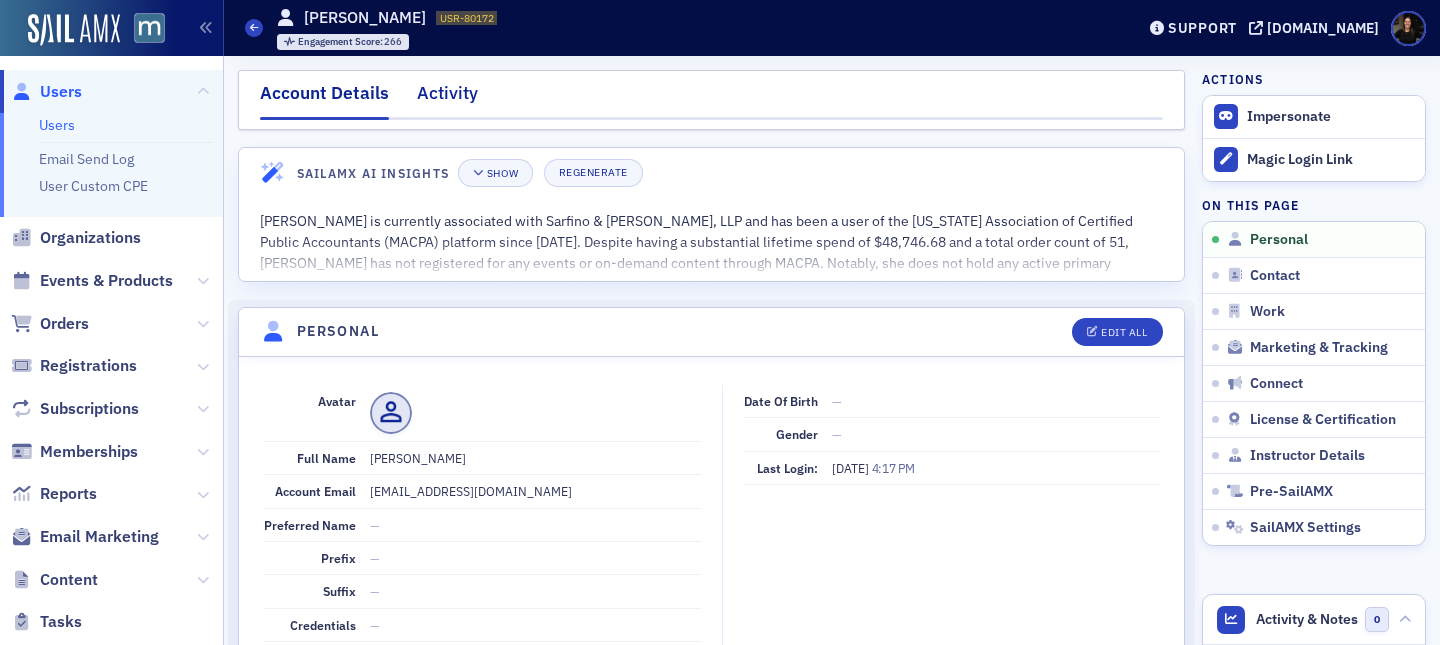 click on "Activity" 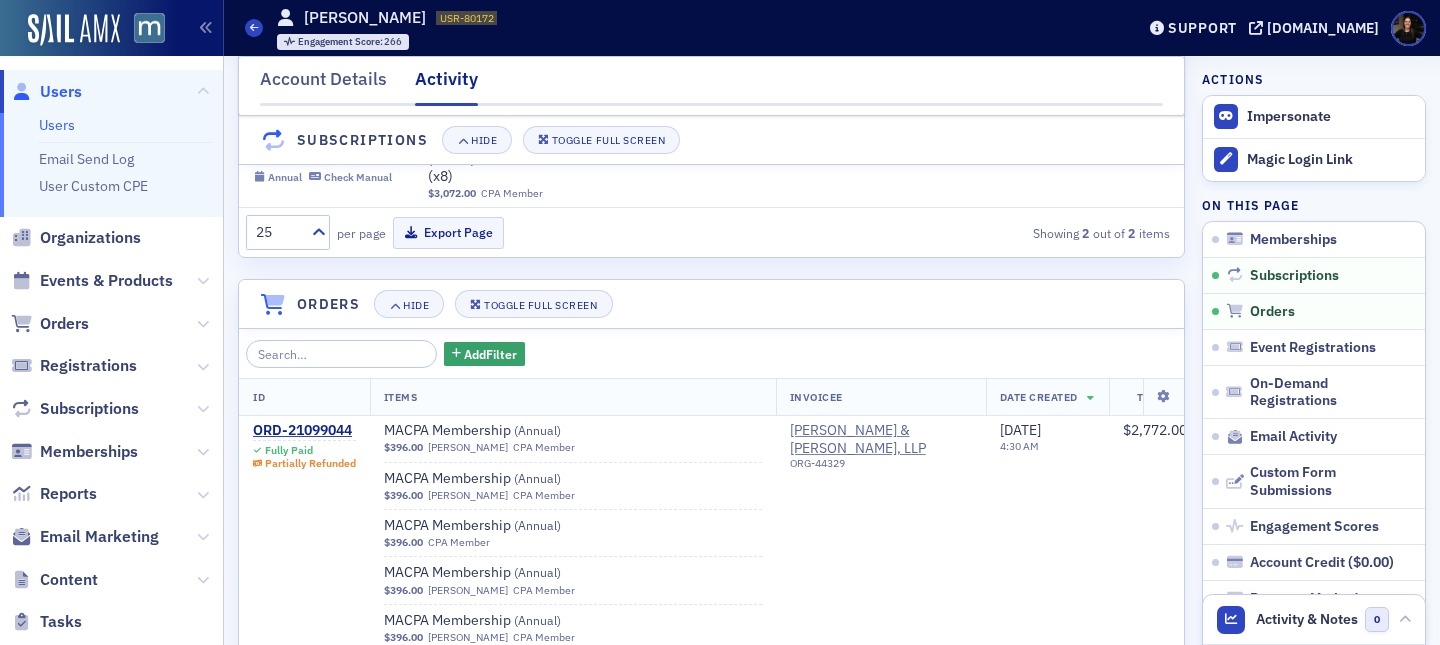 scroll, scrollTop: 644, scrollLeft: 0, axis: vertical 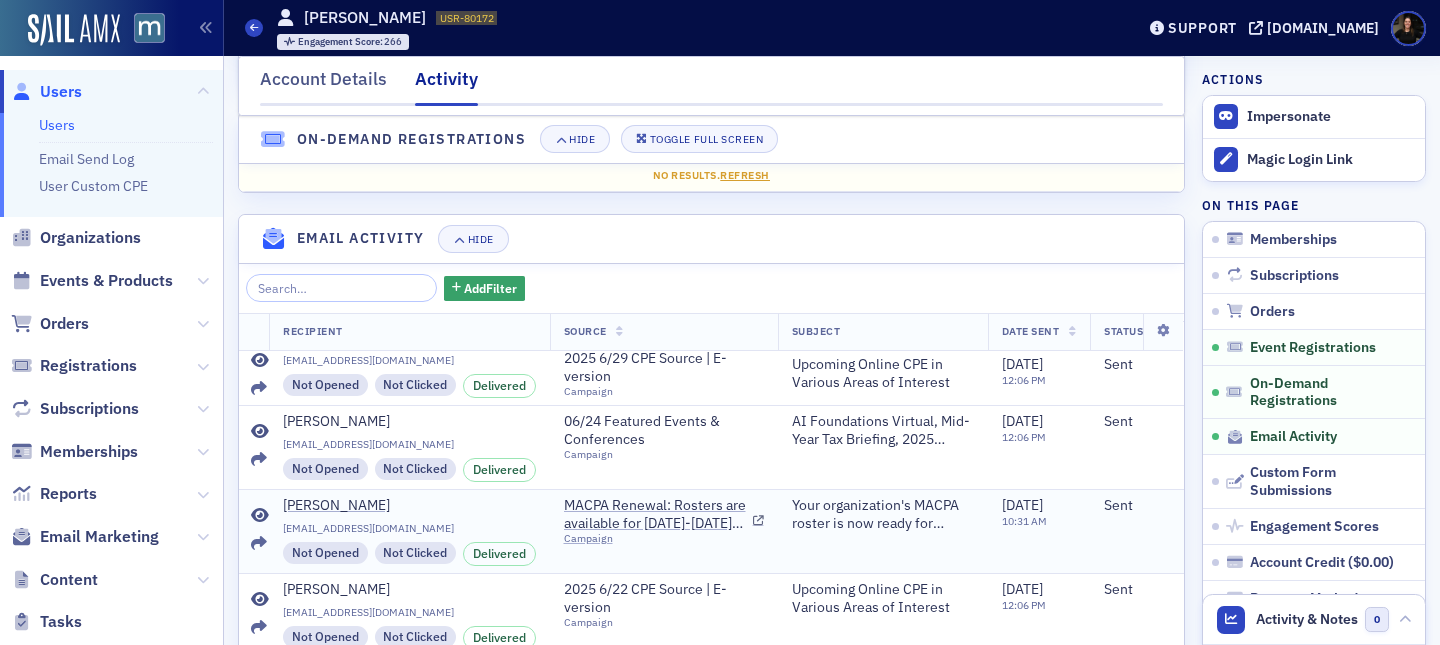 click 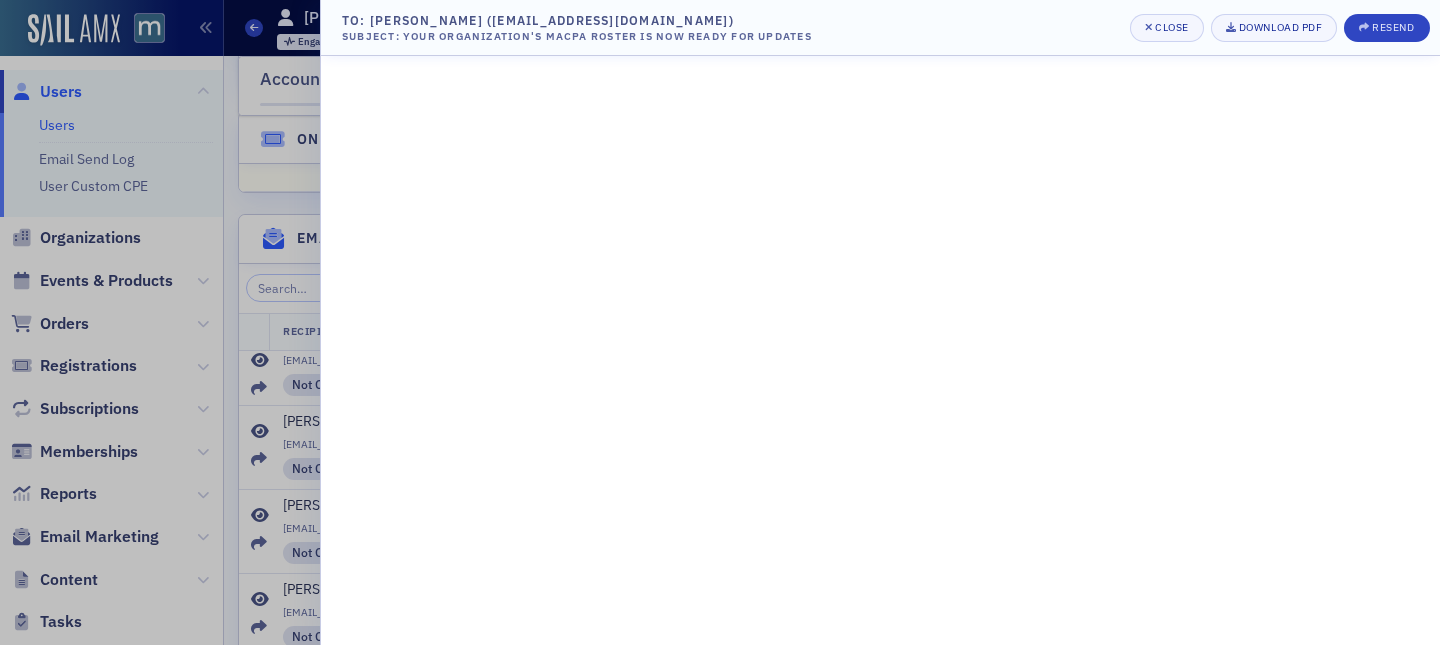 click on "To: Natalie Alfaro (nalfaro@sarfinoandrhoades.com) Subject: Your organization's MACPA roster is now ready for updates Close Download PDF Resend" at bounding box center [880, 28] 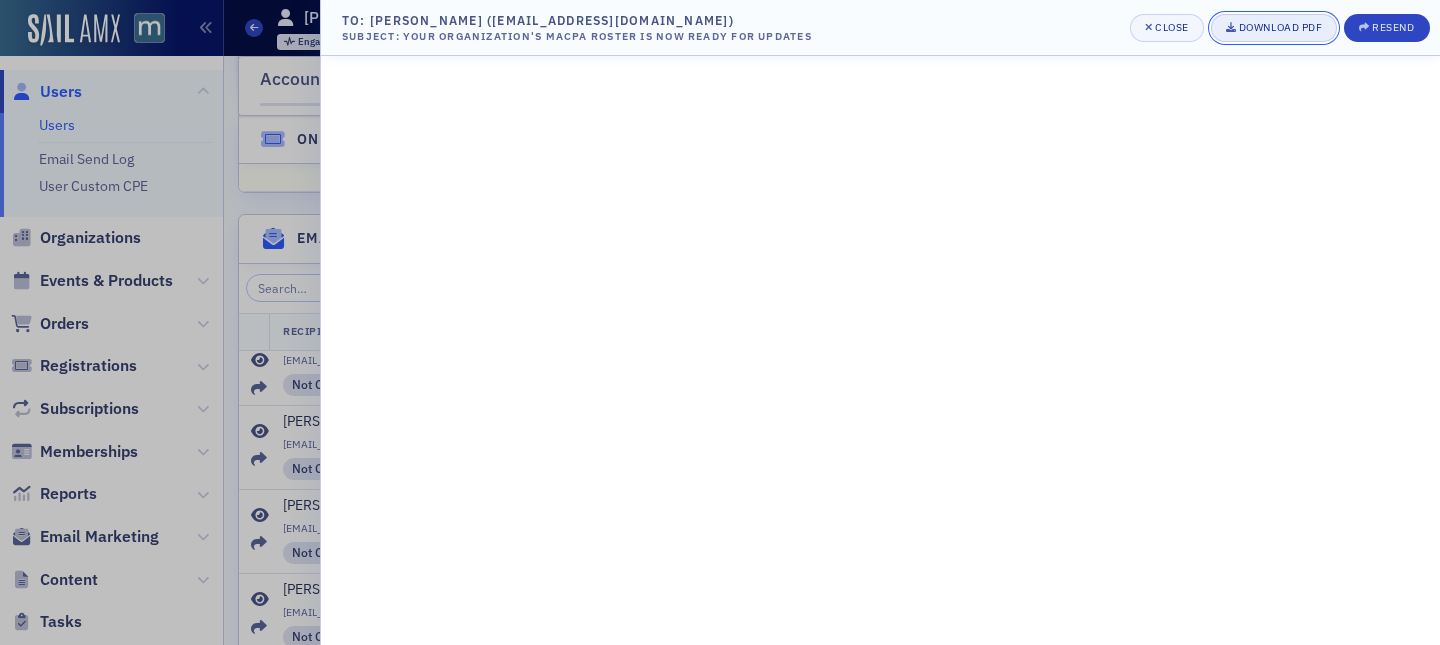 click on "Download PDF" at bounding box center [1280, 27] 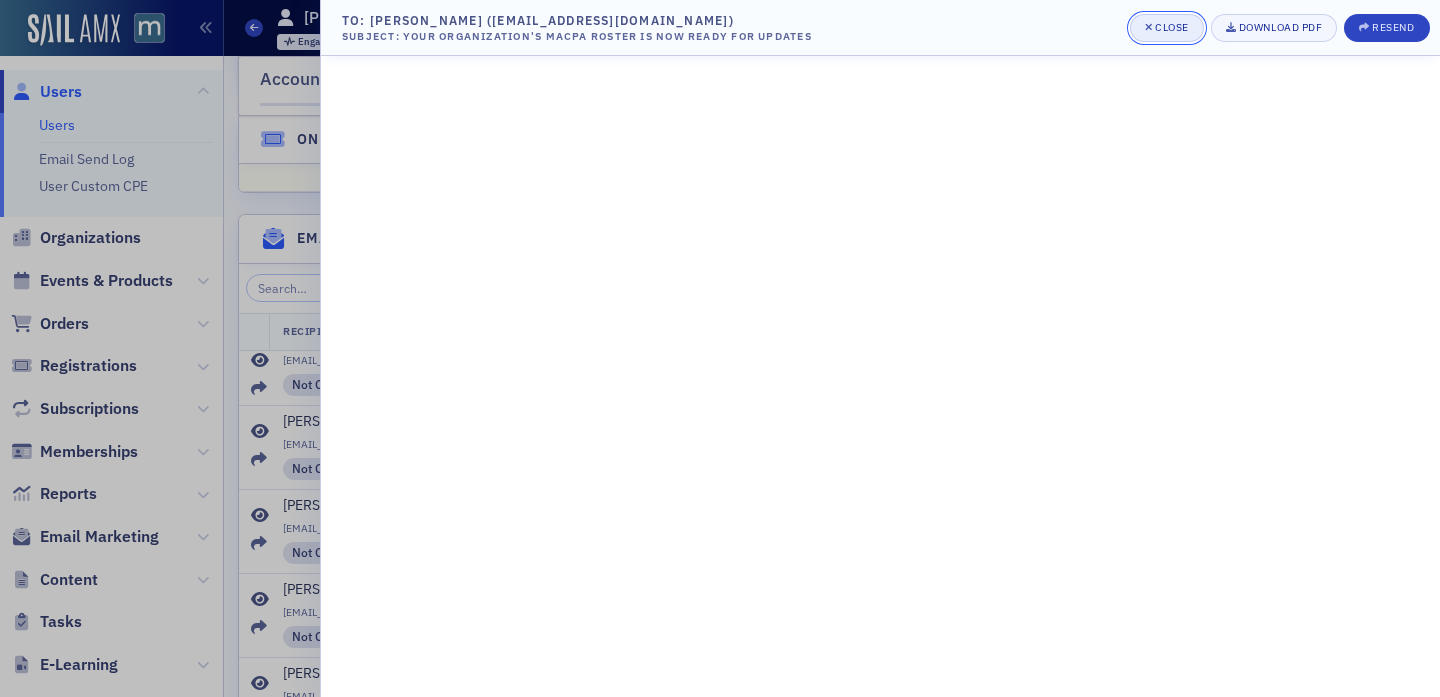 click on "Close" at bounding box center (1167, 28) 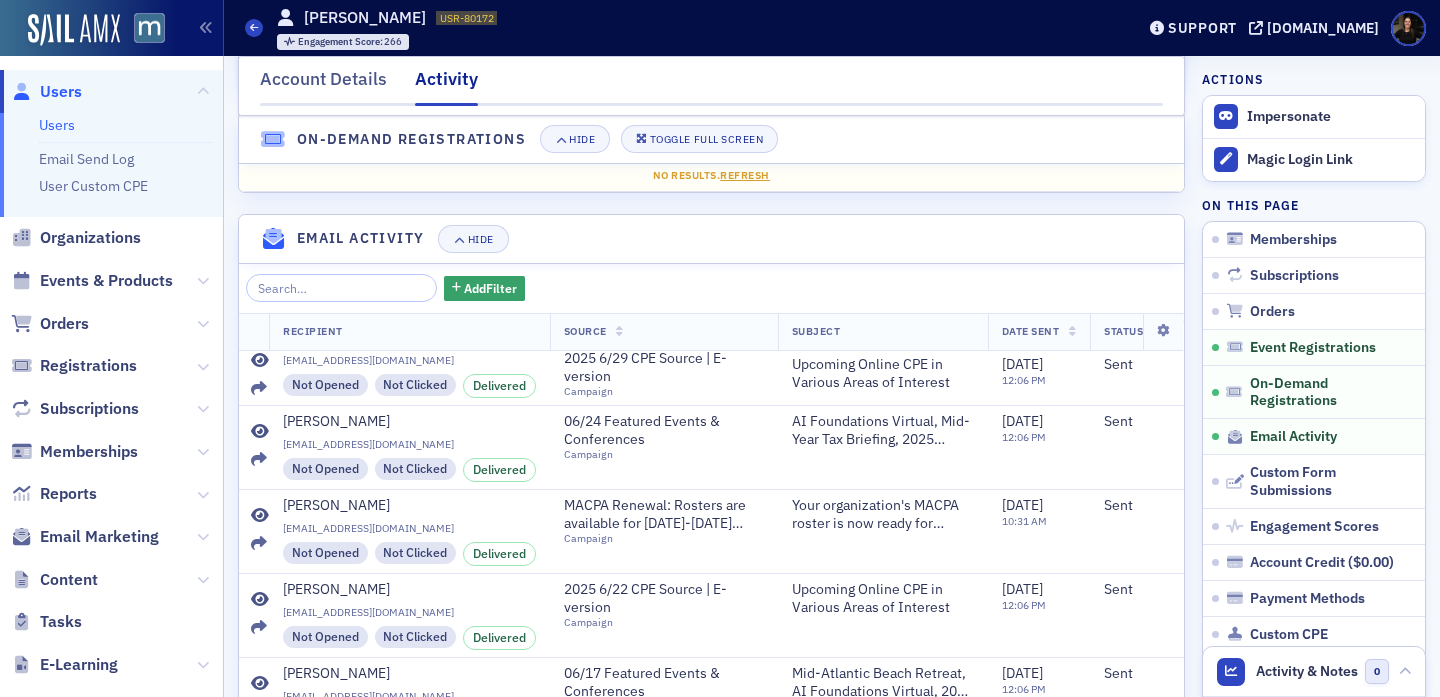 click on "Users" 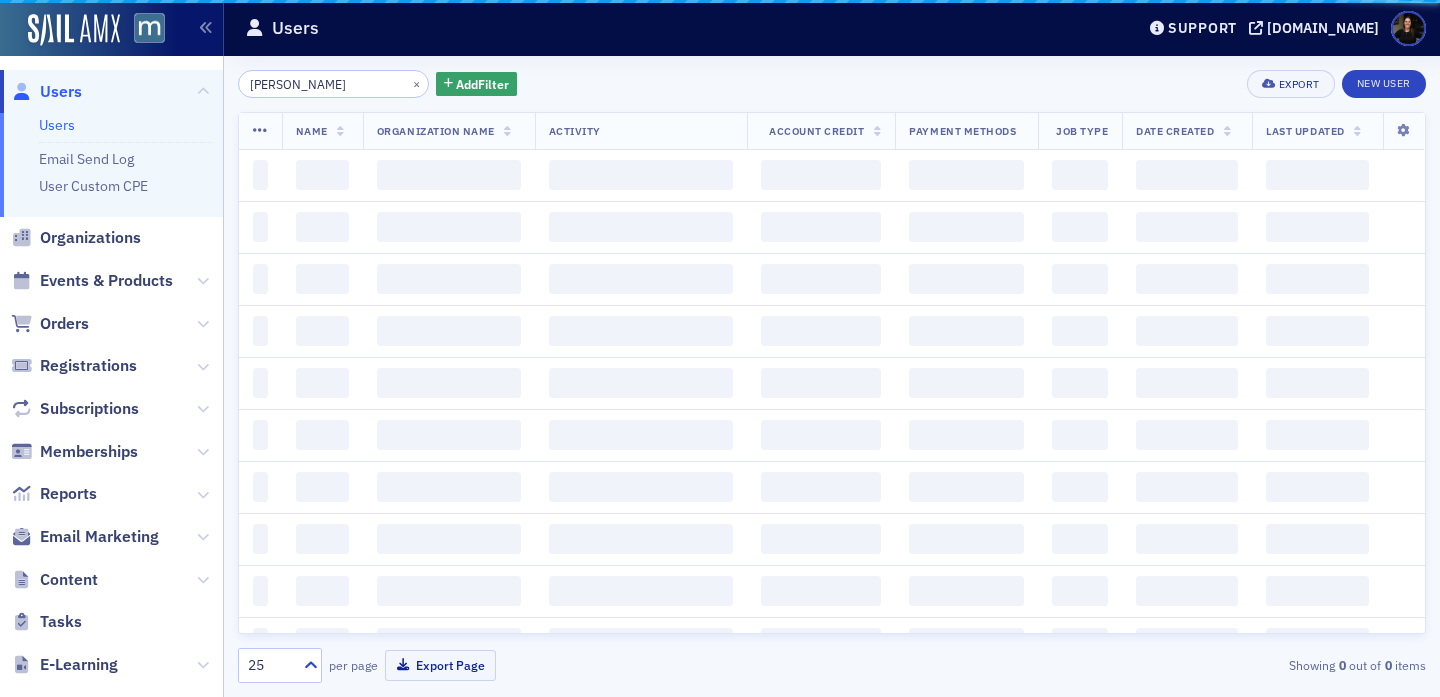 scroll, scrollTop: 0, scrollLeft: 0, axis: both 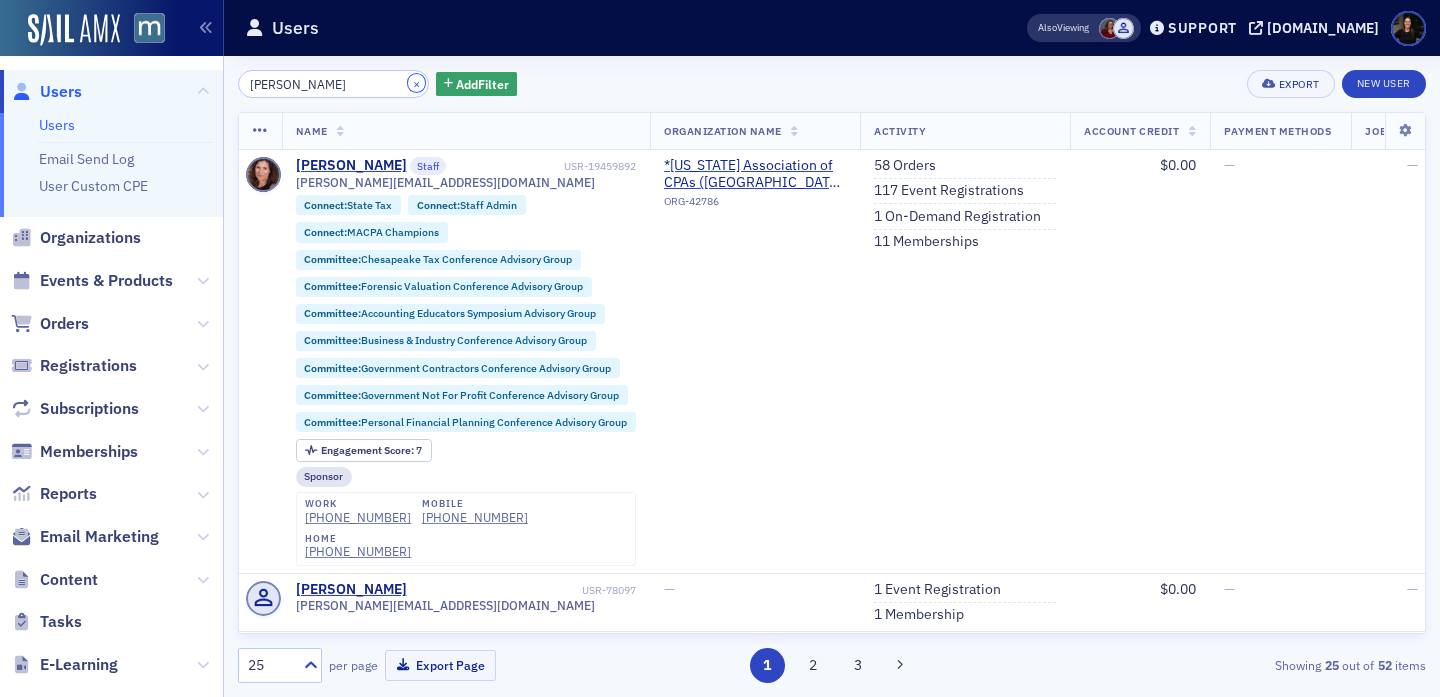 click on "×" 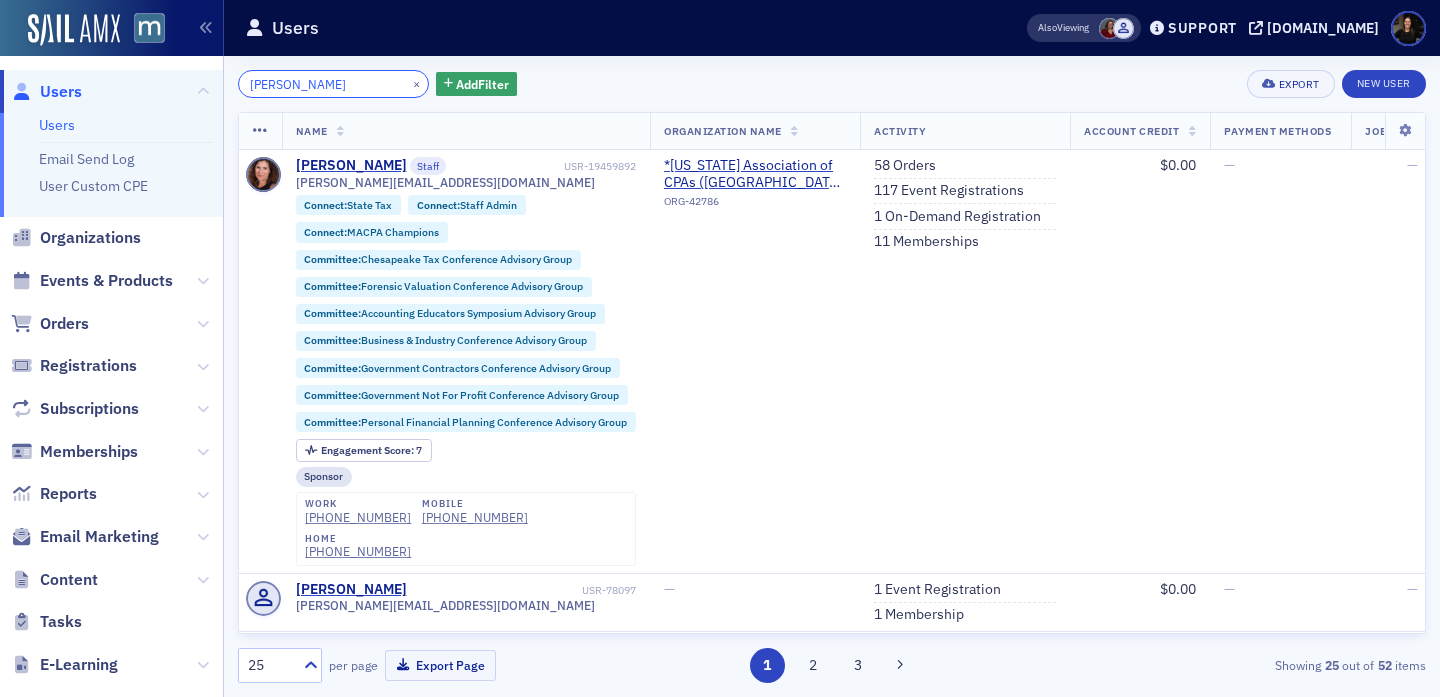 click on "natalie a" 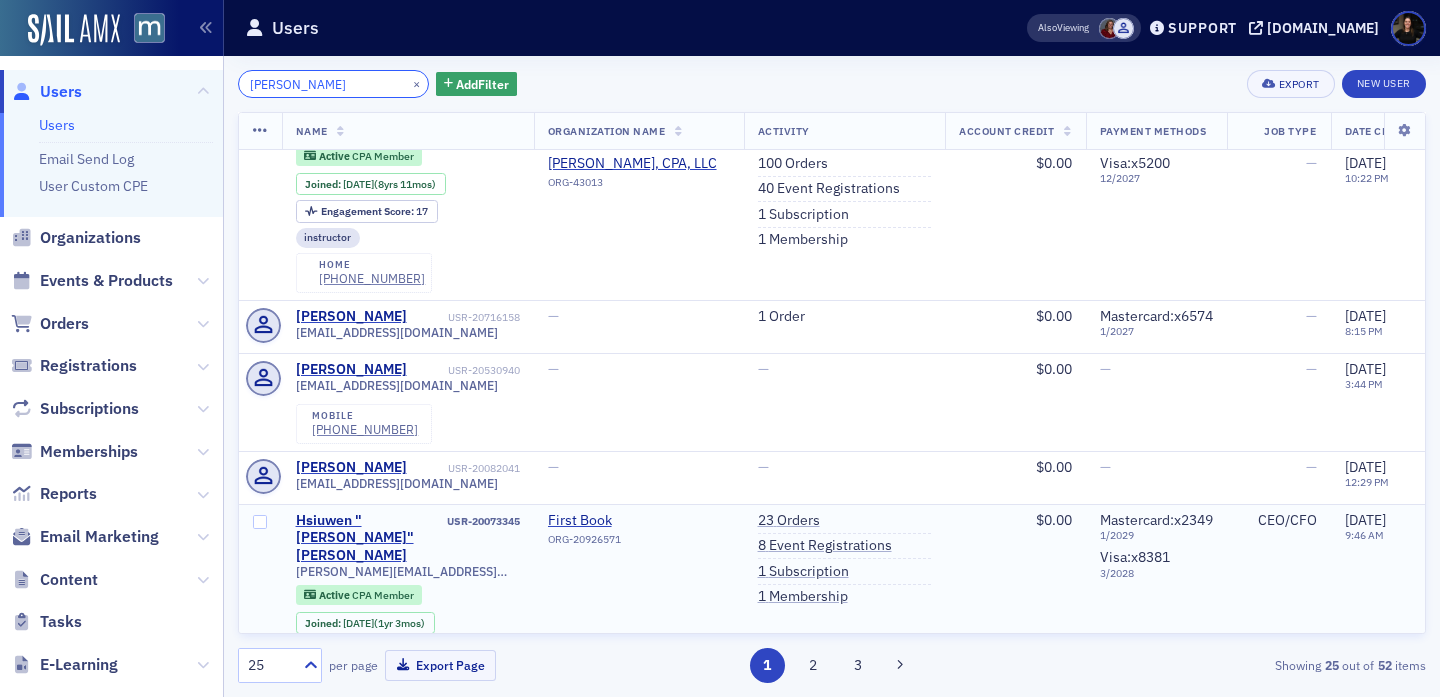 scroll, scrollTop: 555, scrollLeft: 0, axis: vertical 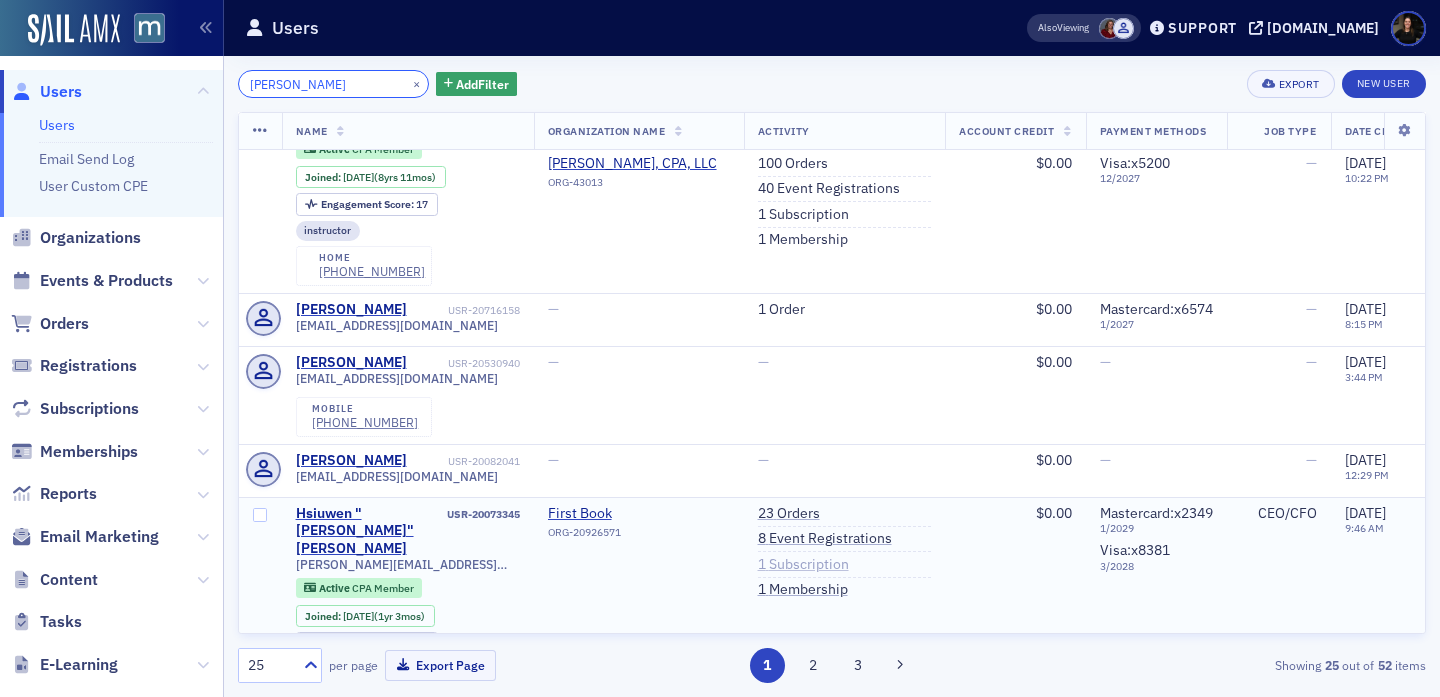 type on "wendy" 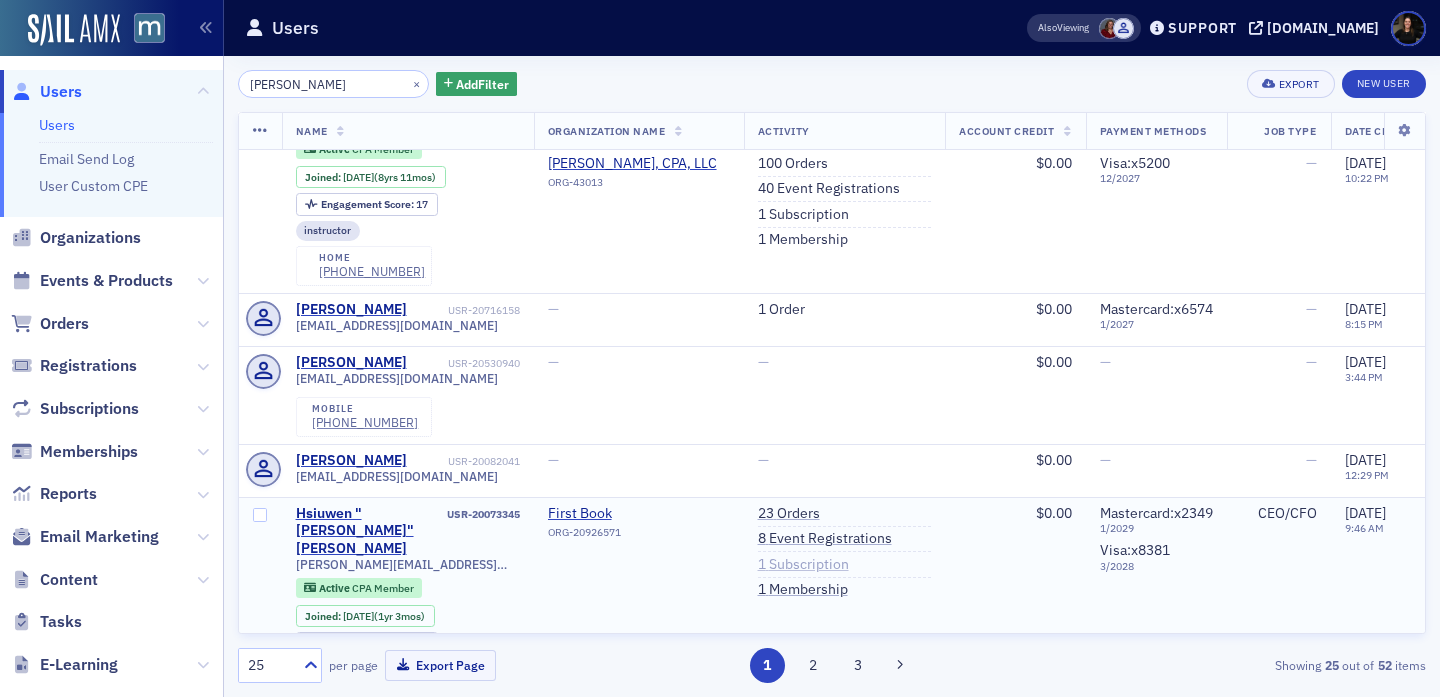 click on "1   Subscription" 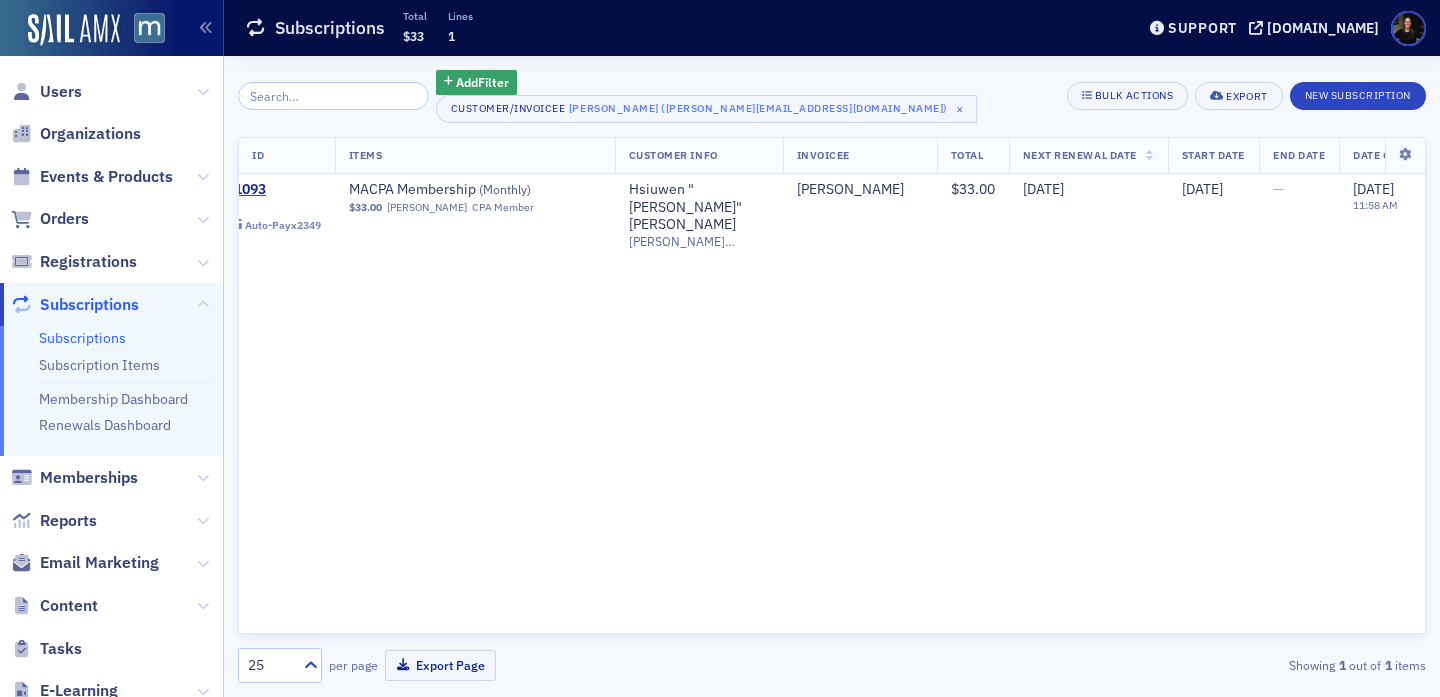 scroll, scrollTop: 0, scrollLeft: 0, axis: both 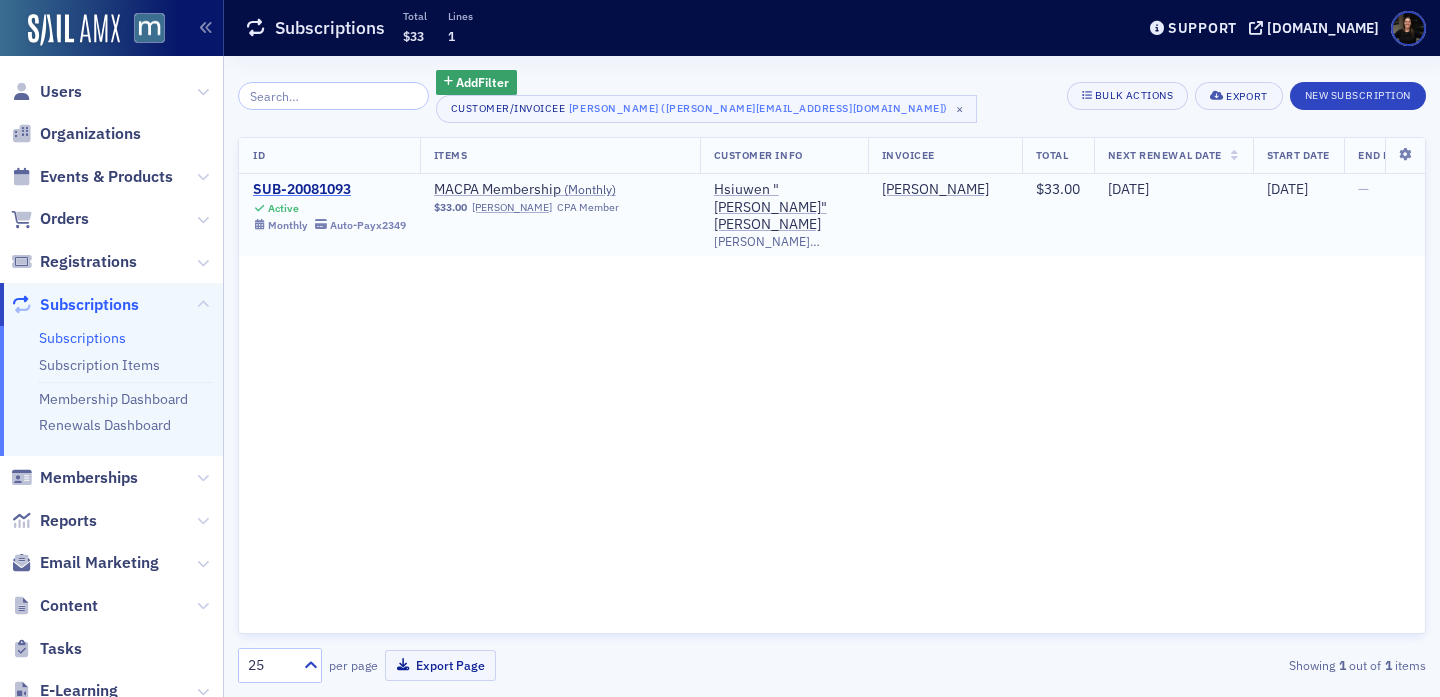 click on "SUB-20081093" 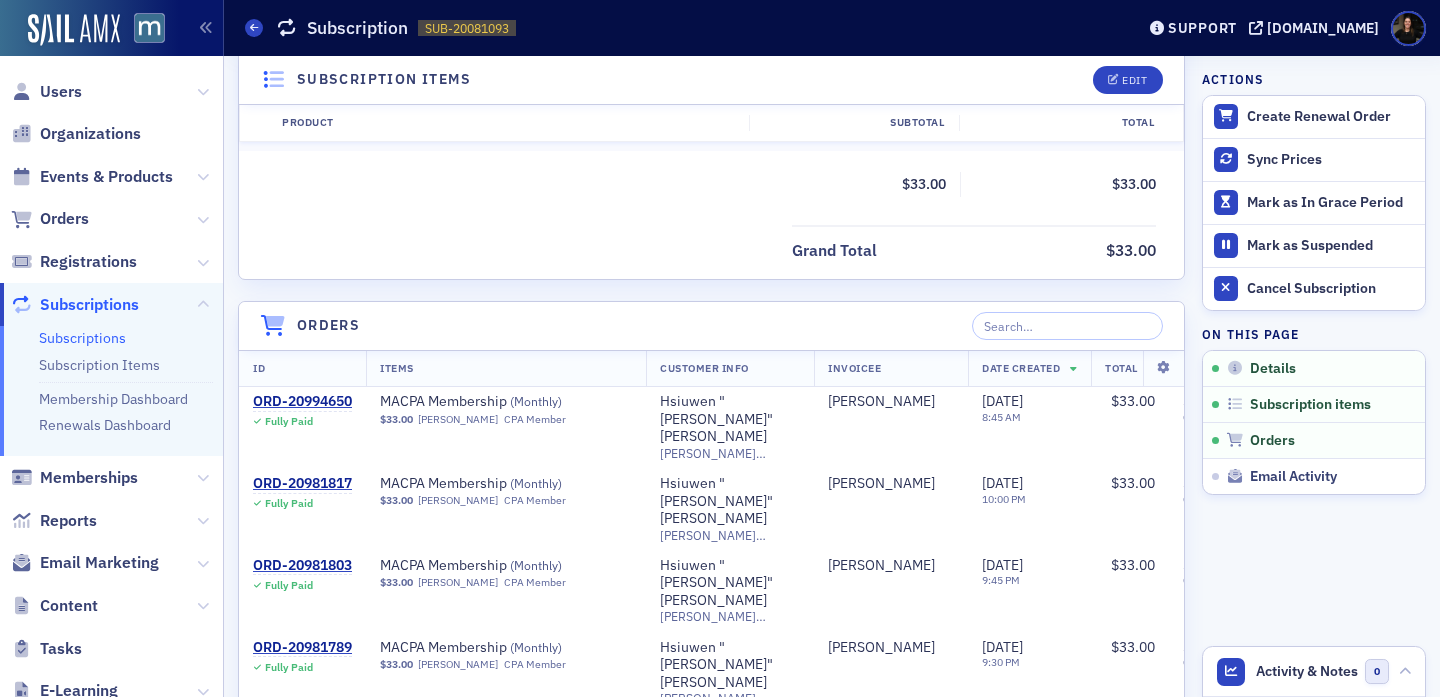 scroll, scrollTop: 740, scrollLeft: 0, axis: vertical 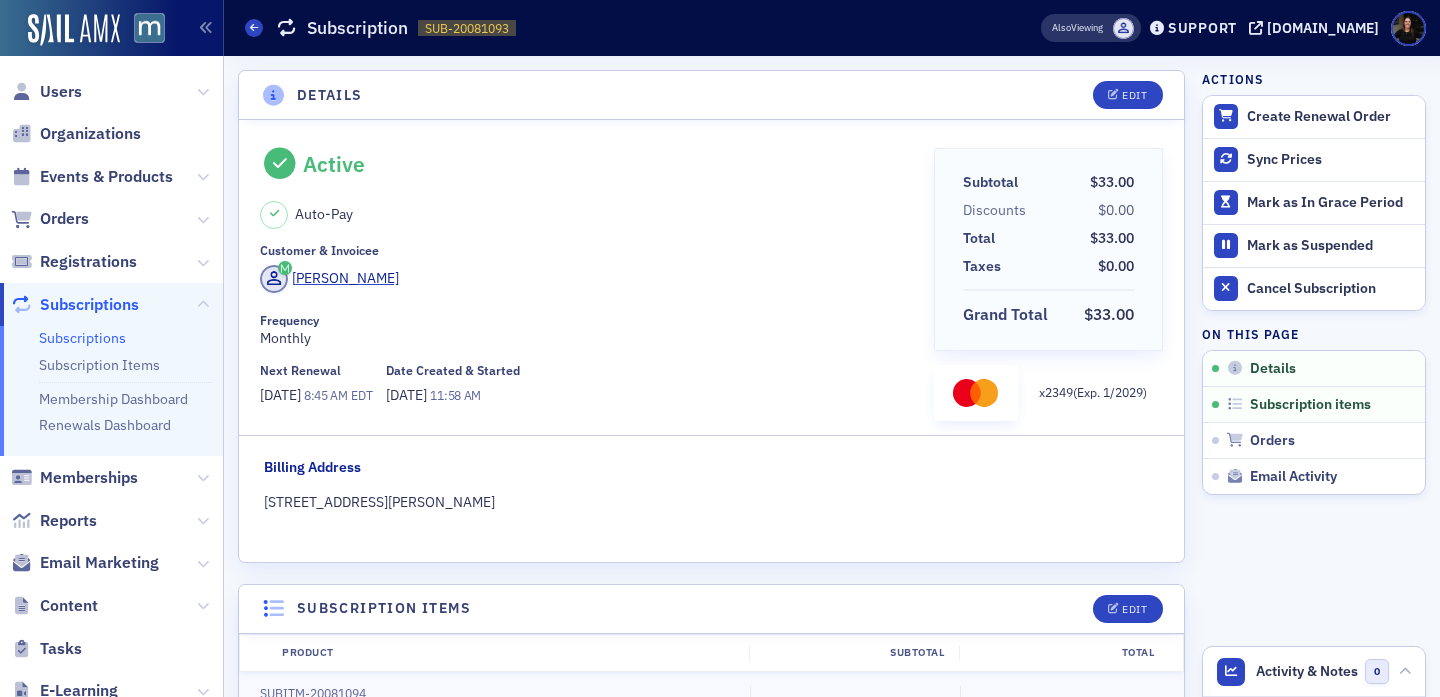 click on "Active Auto-Pay  Customer & Invoicee Wendy Lin Frequency Monthly Next Renewal 7/31/2025   8:45 AM EDT Date Created & Started 3/15/2024   11:58 AM" 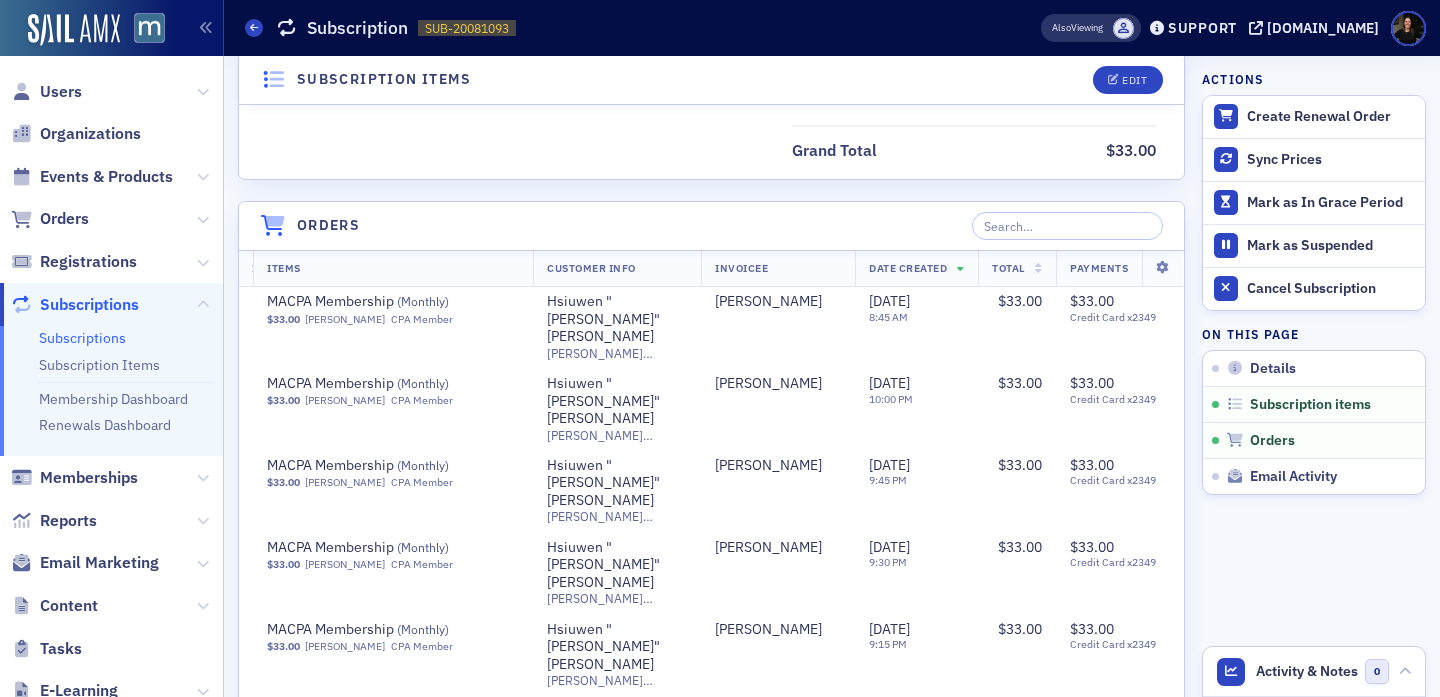 scroll, scrollTop: 709, scrollLeft: 0, axis: vertical 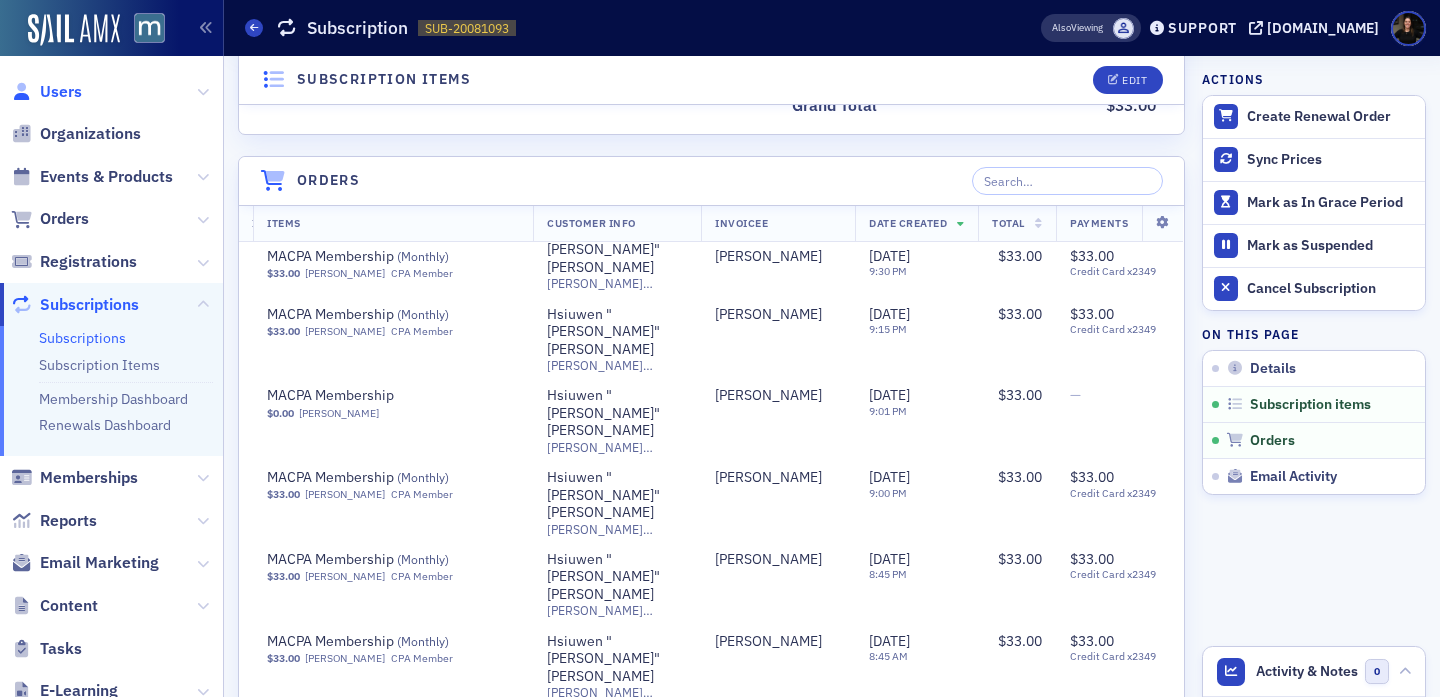 click on "Users" 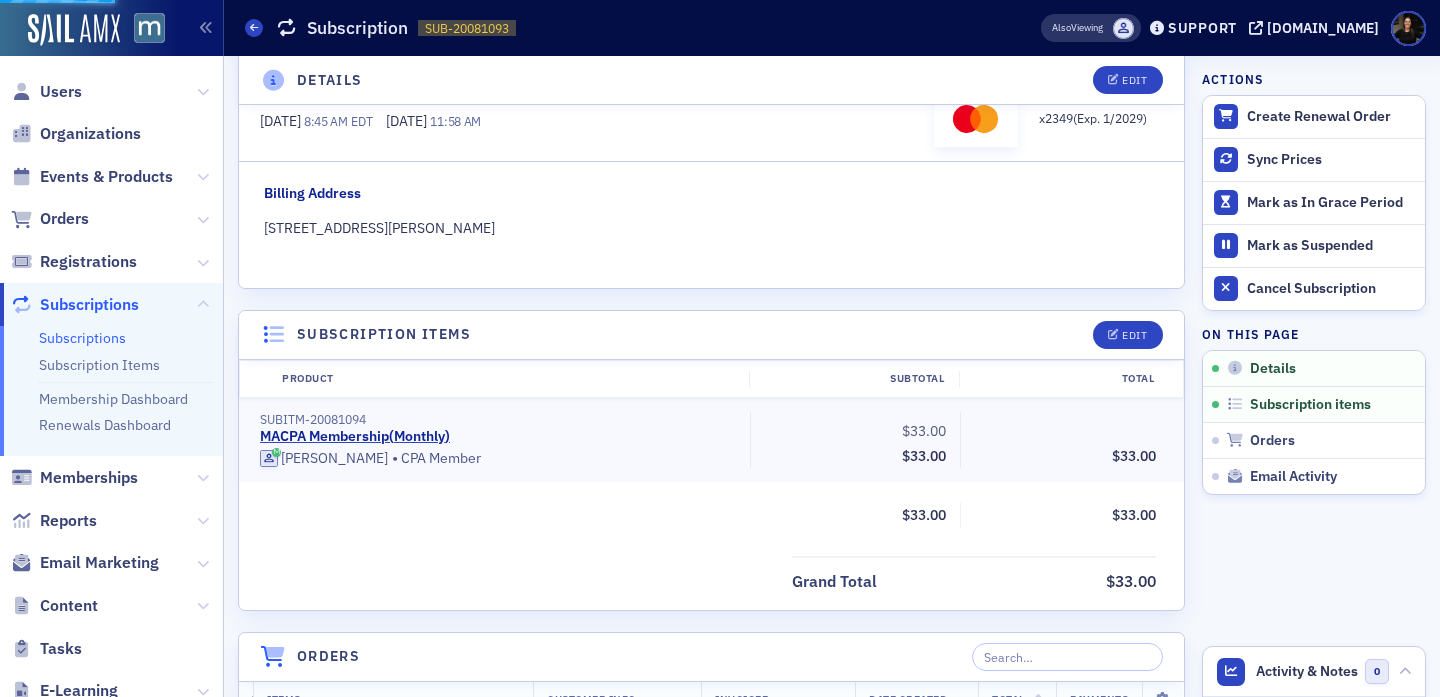 scroll, scrollTop: 0, scrollLeft: 0, axis: both 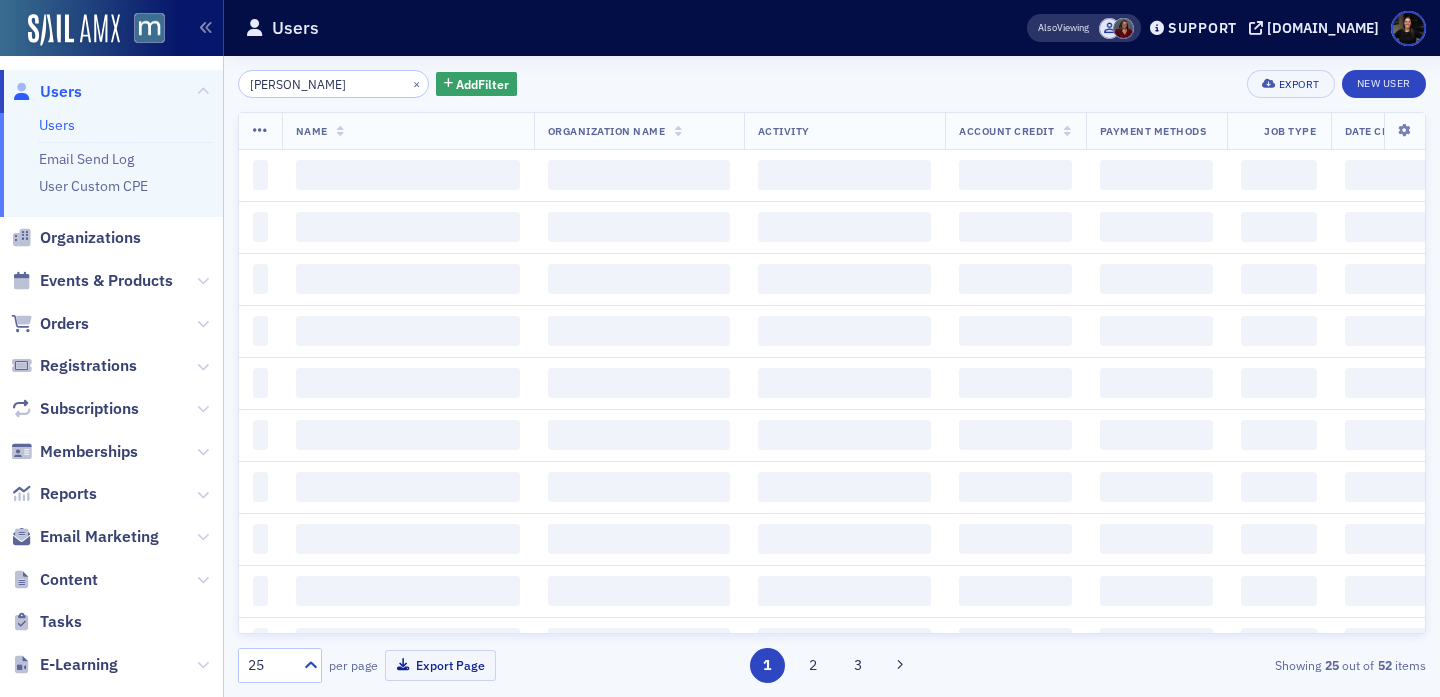 type on "jeter" 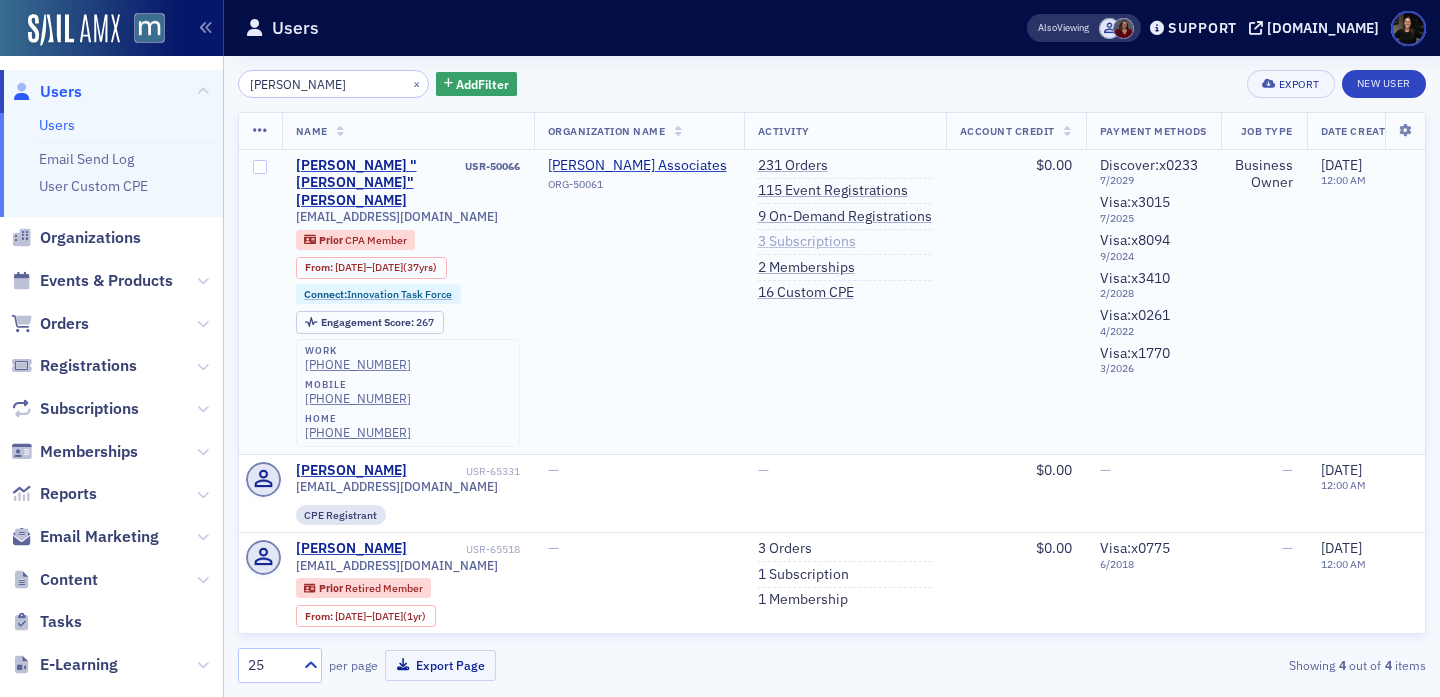 click on "3   Subscriptions" 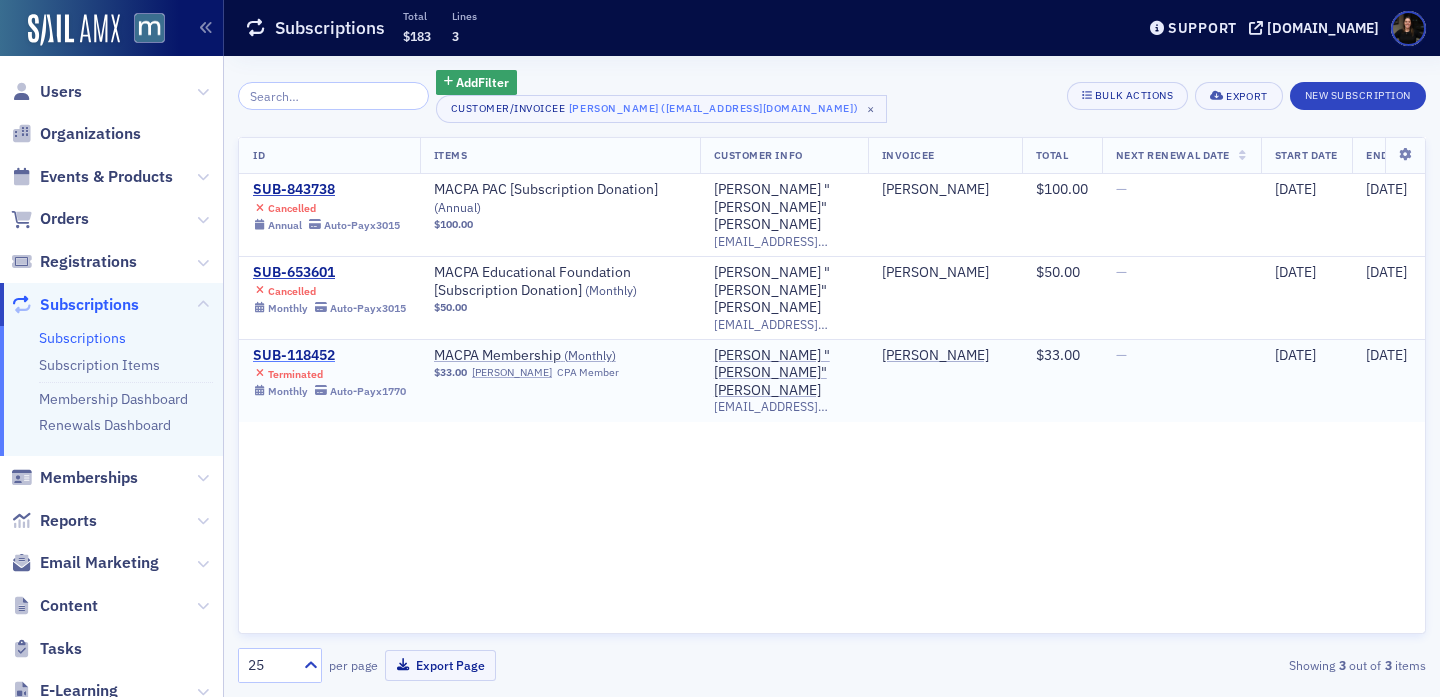 click on "SUB-118452" 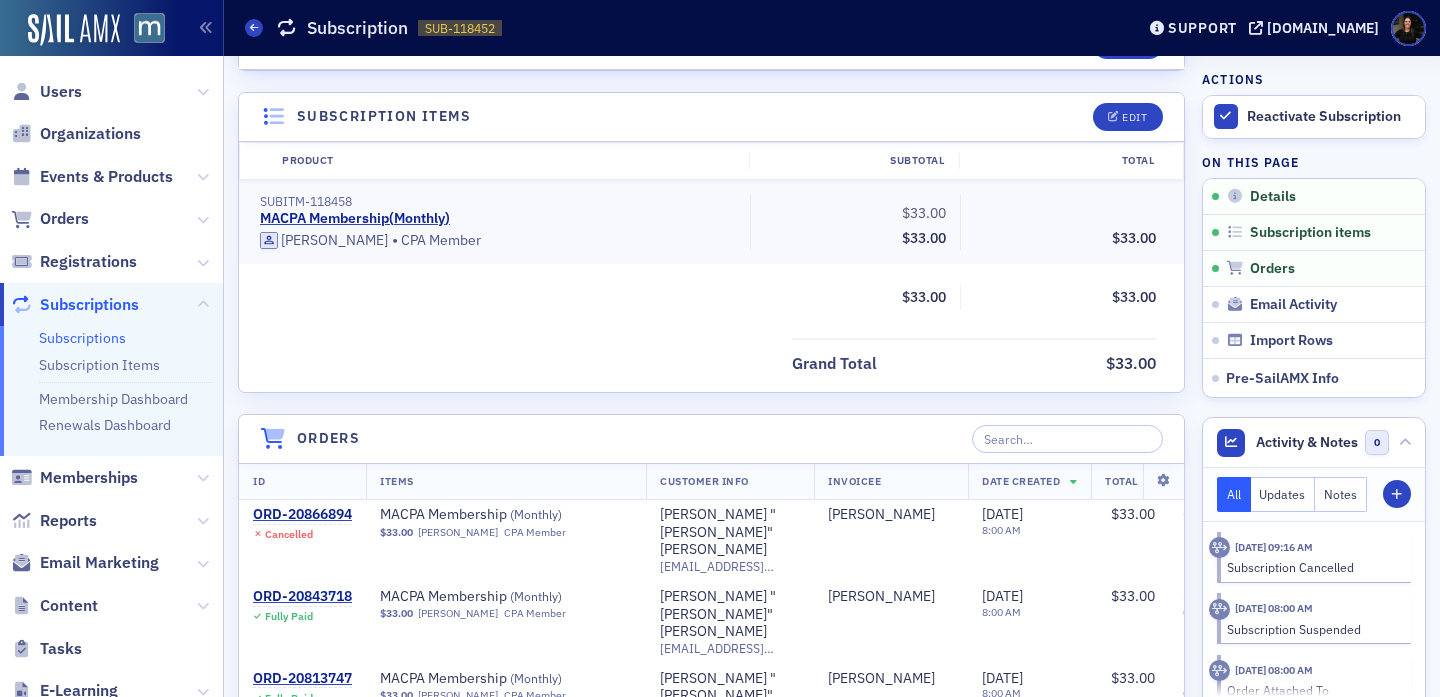 scroll, scrollTop: 495, scrollLeft: 0, axis: vertical 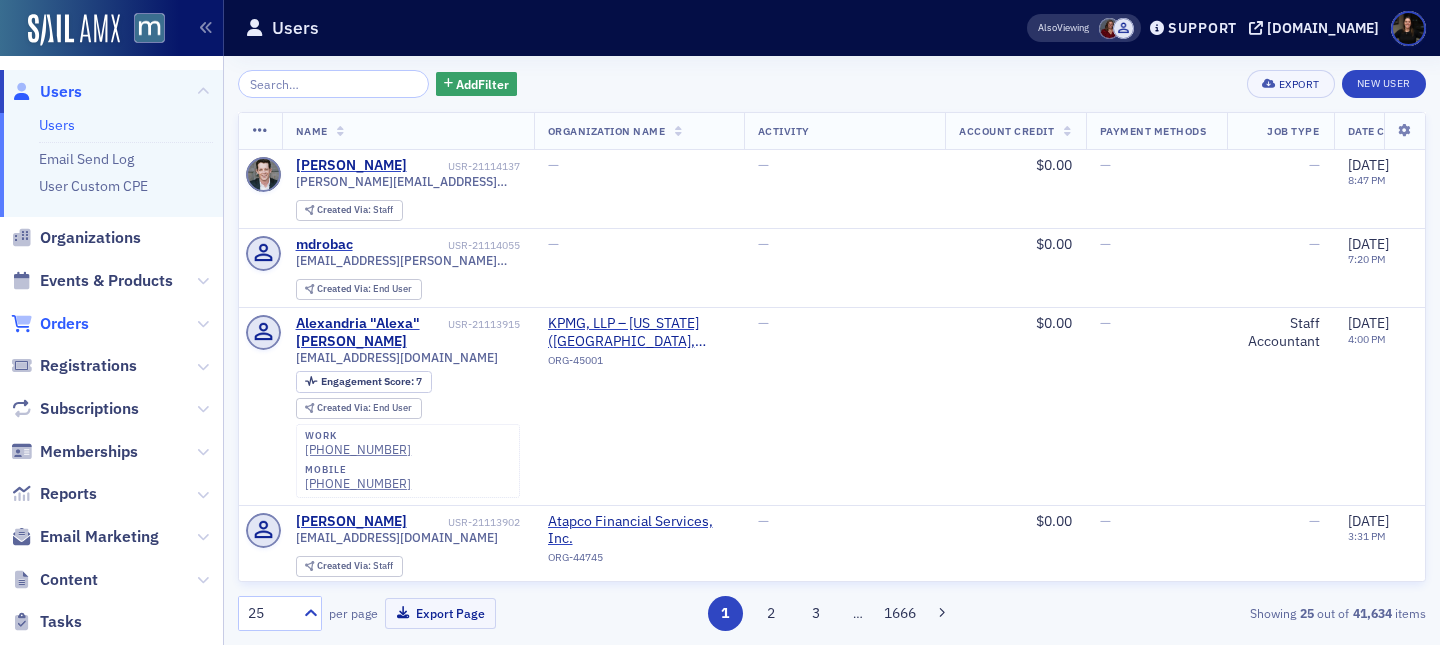 click on "Orders" 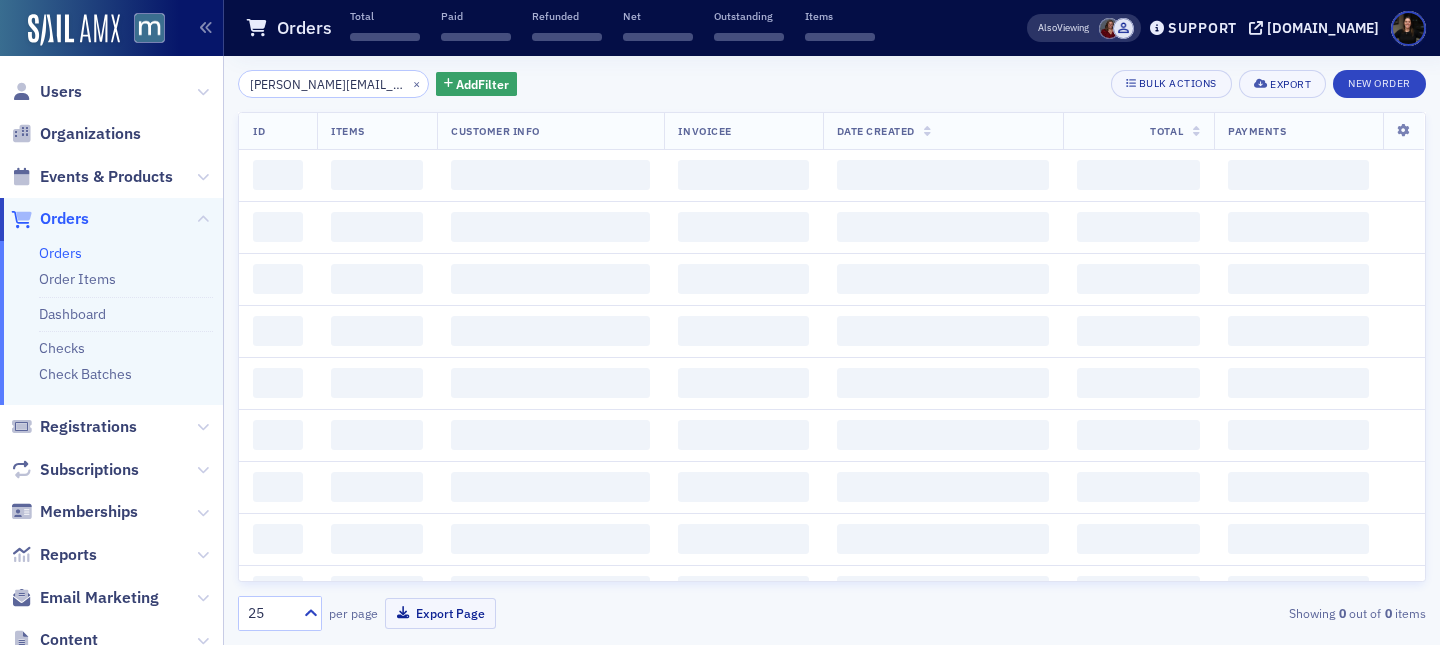 scroll, scrollTop: 0, scrollLeft: 9, axis: horizontal 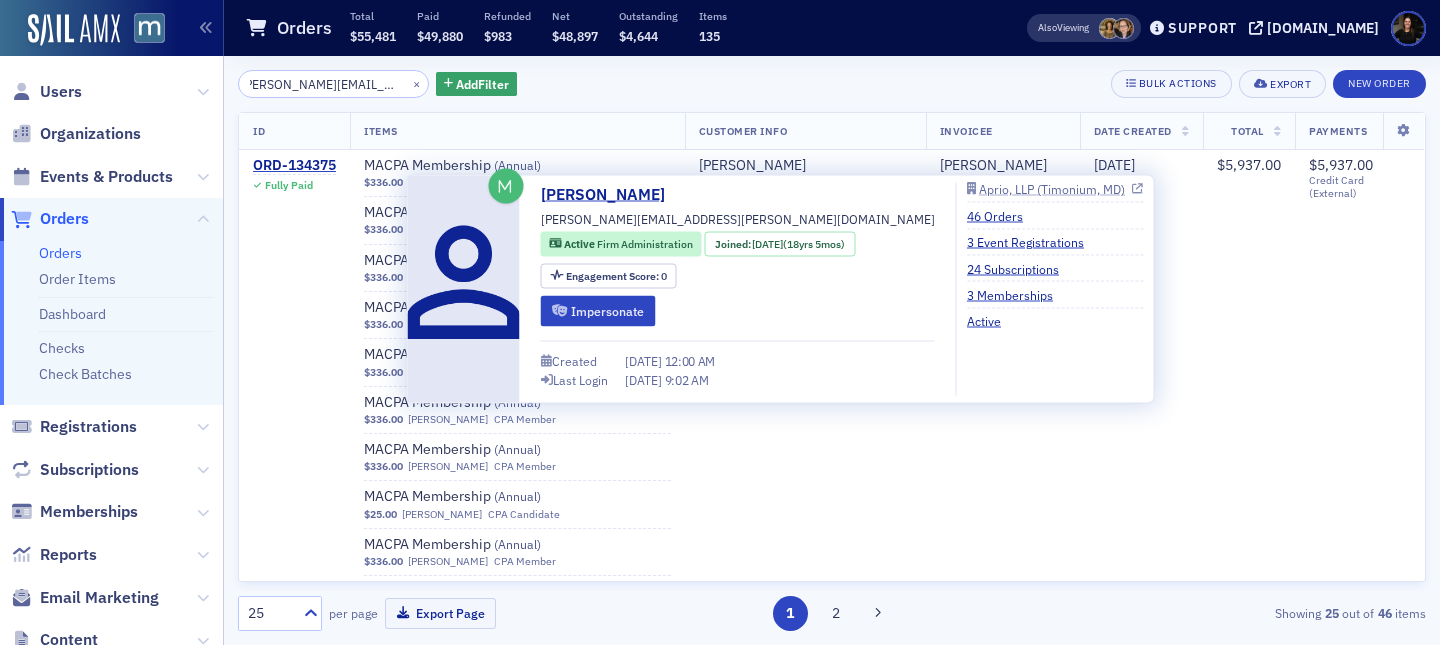 type on "[PERSON_NAME][EMAIL_ADDRESS][PERSON_NAME][DOMAIN_NAME]" 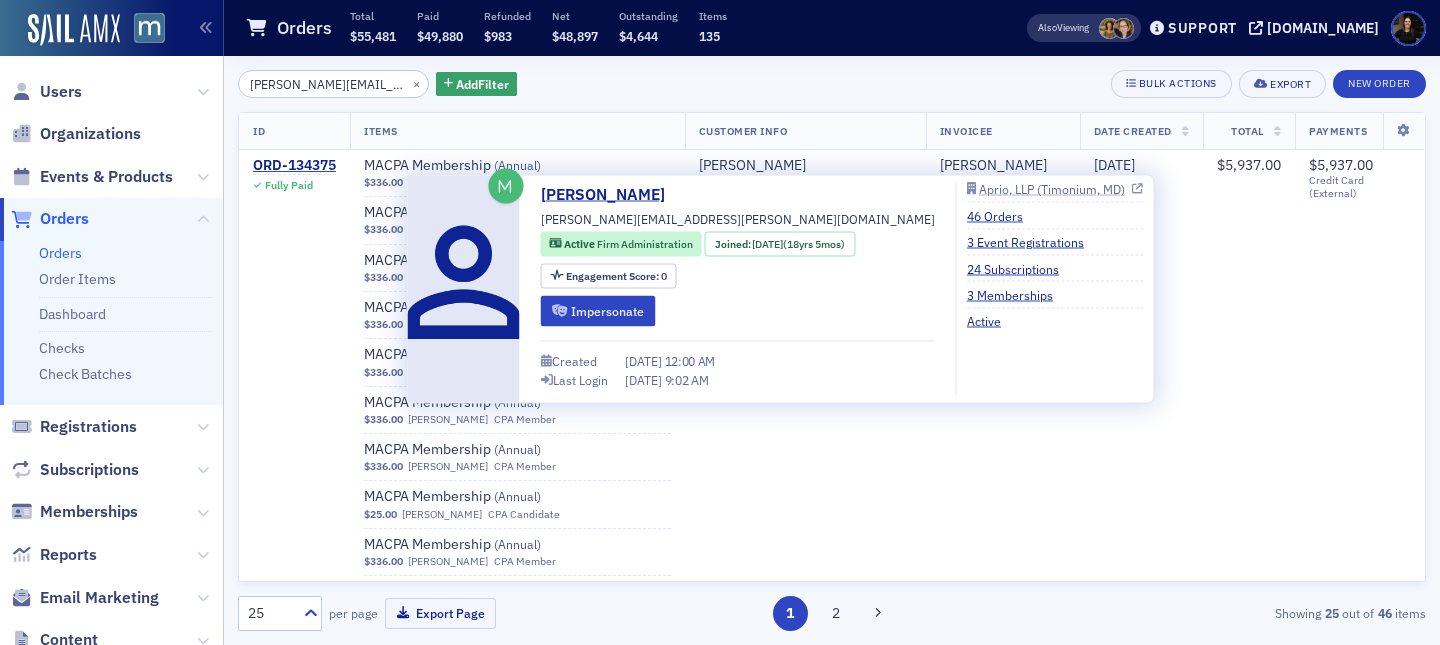 click on "Aprio, LLP (Timonium, MD)" at bounding box center [1052, 188] 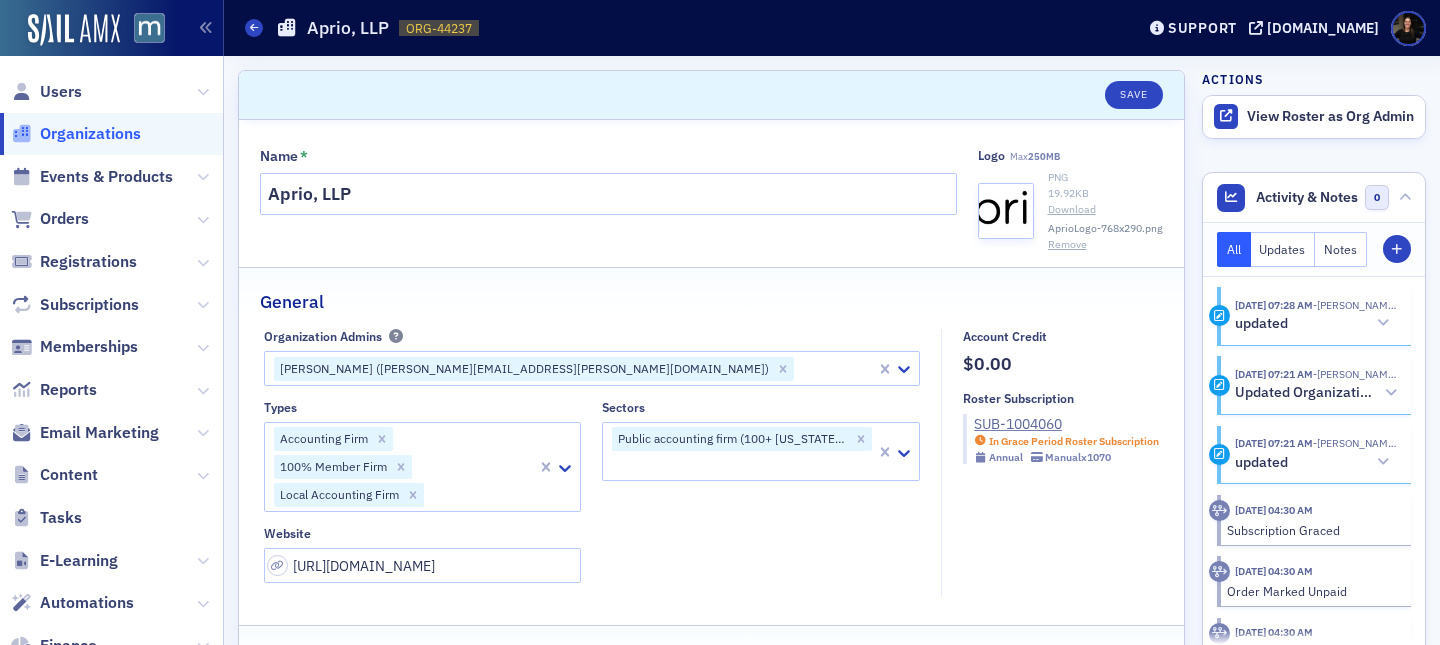 select on "US" 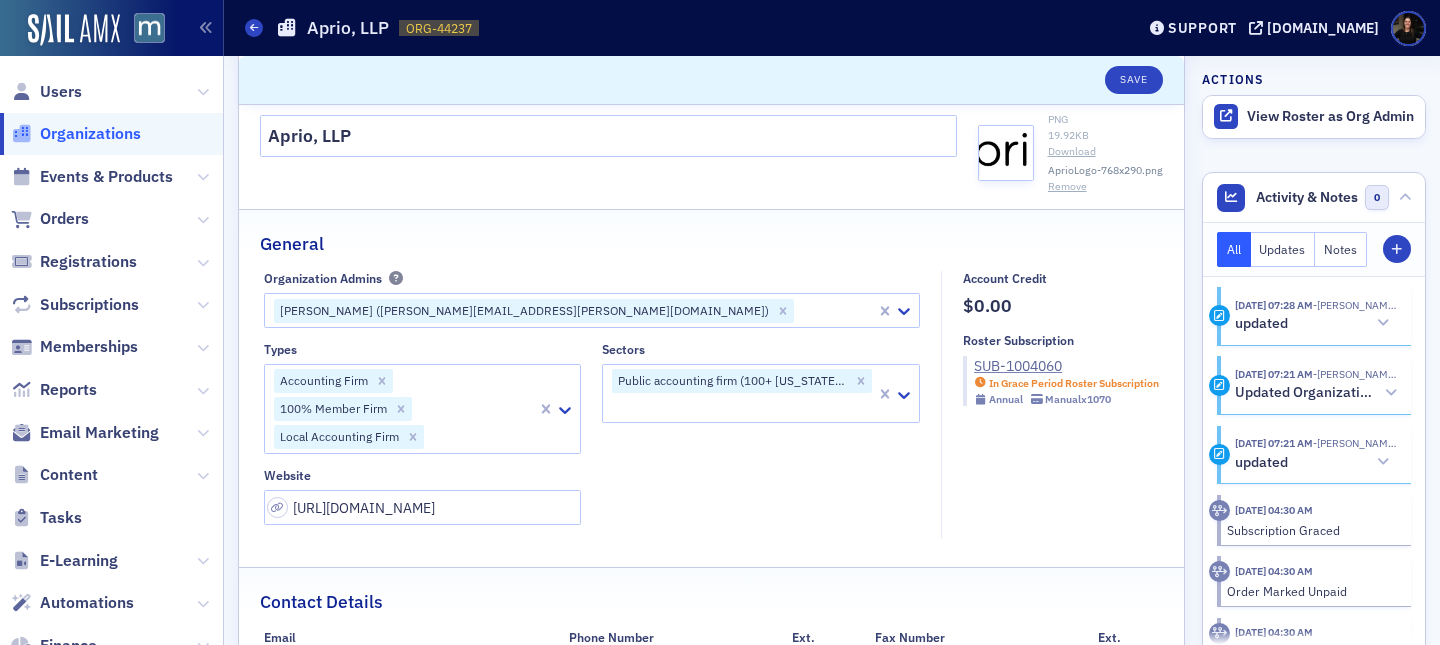 scroll, scrollTop: 72, scrollLeft: 0, axis: vertical 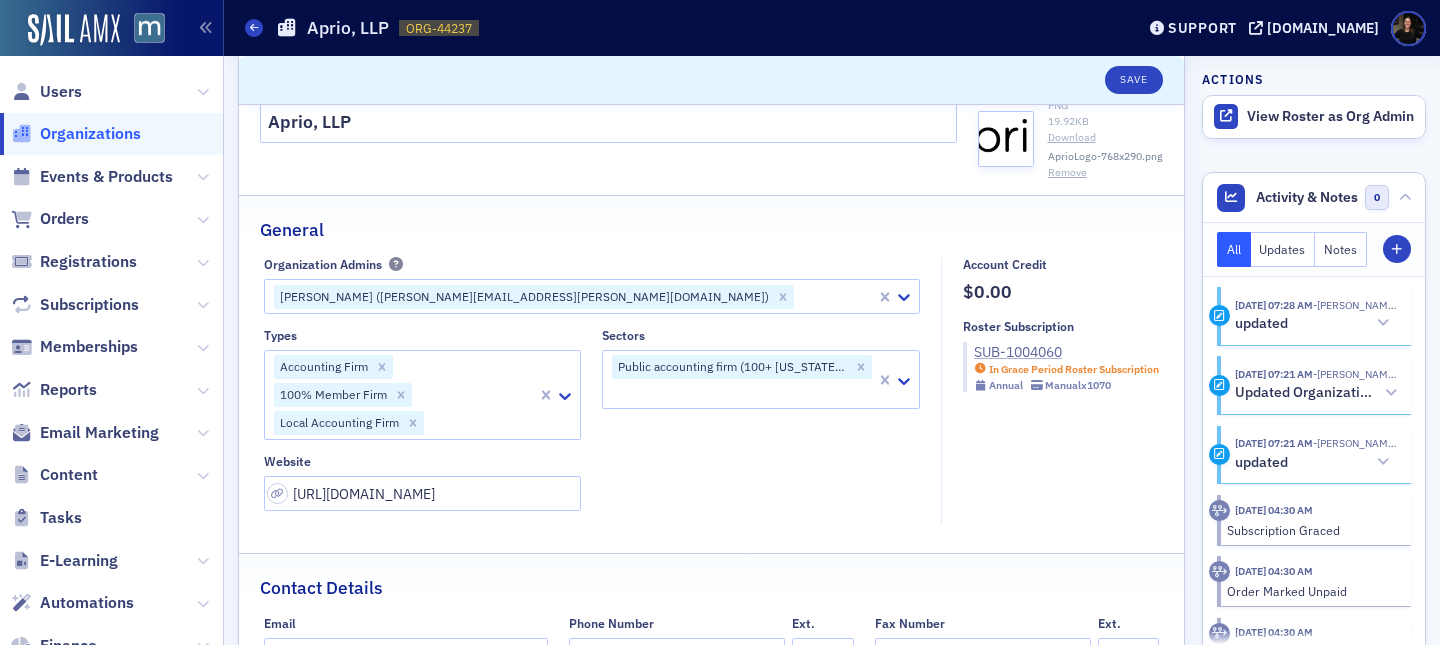 click on "SUB-1004060" 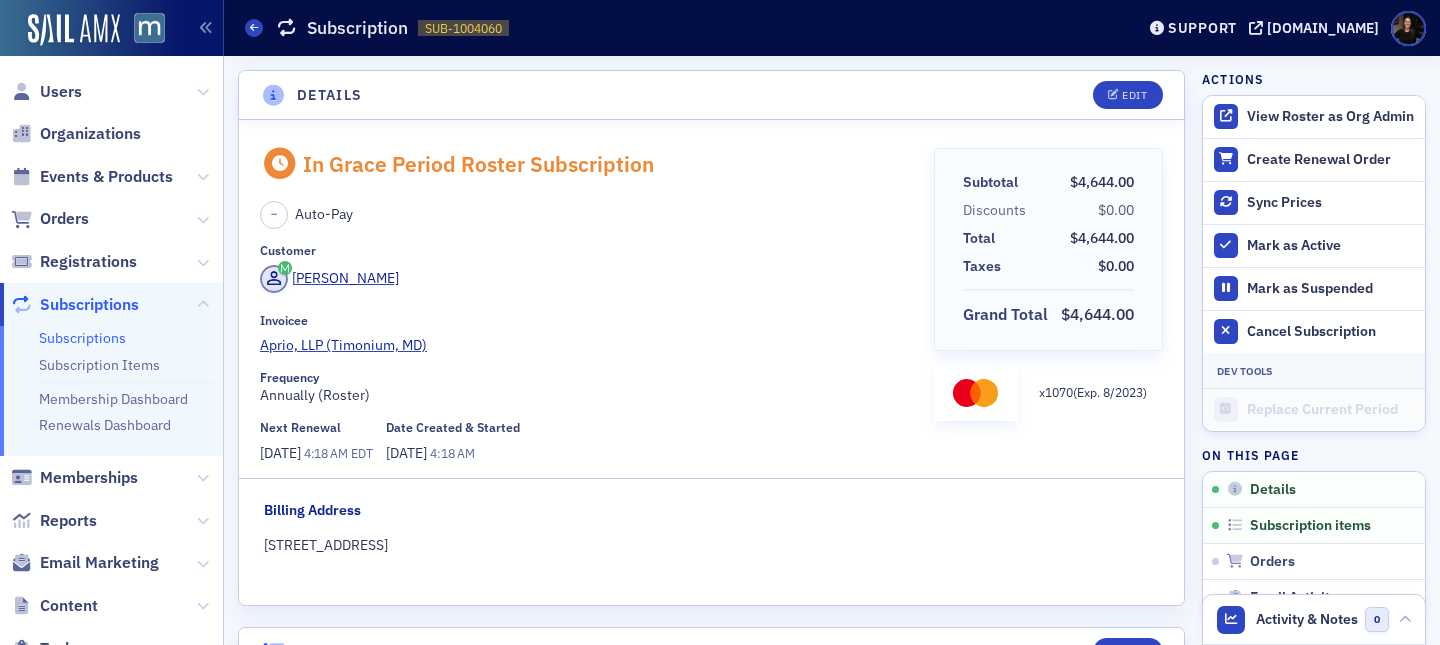 scroll, scrollTop: 0, scrollLeft: 0, axis: both 